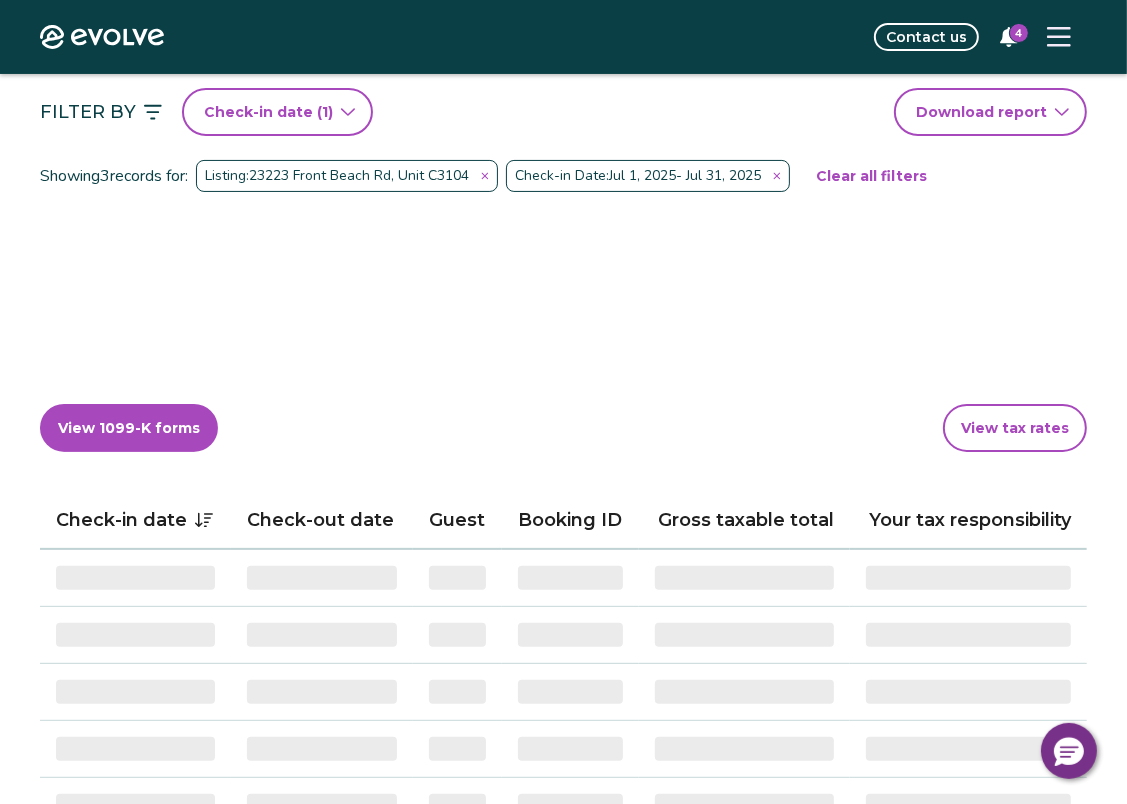 scroll, scrollTop: 203, scrollLeft: 0, axis: vertical 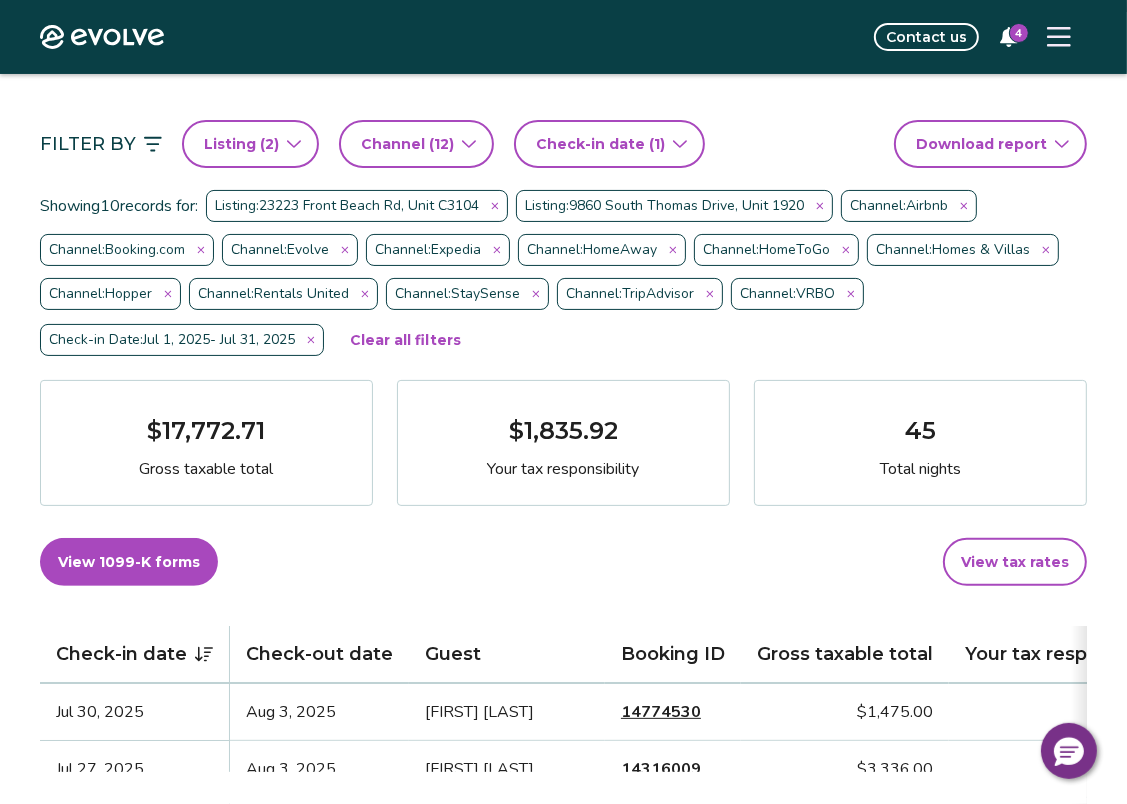 click on "( 2 )" at bounding box center [267, 144] 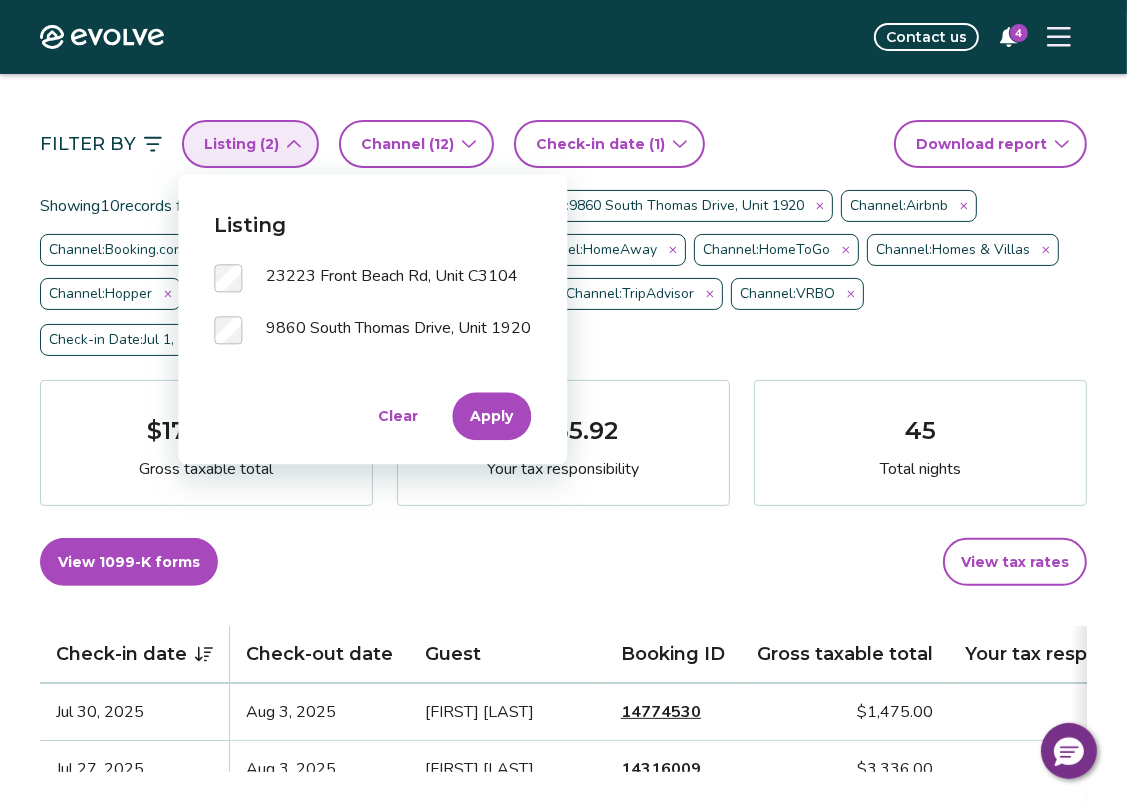 click on "Apply" at bounding box center (491, 416) 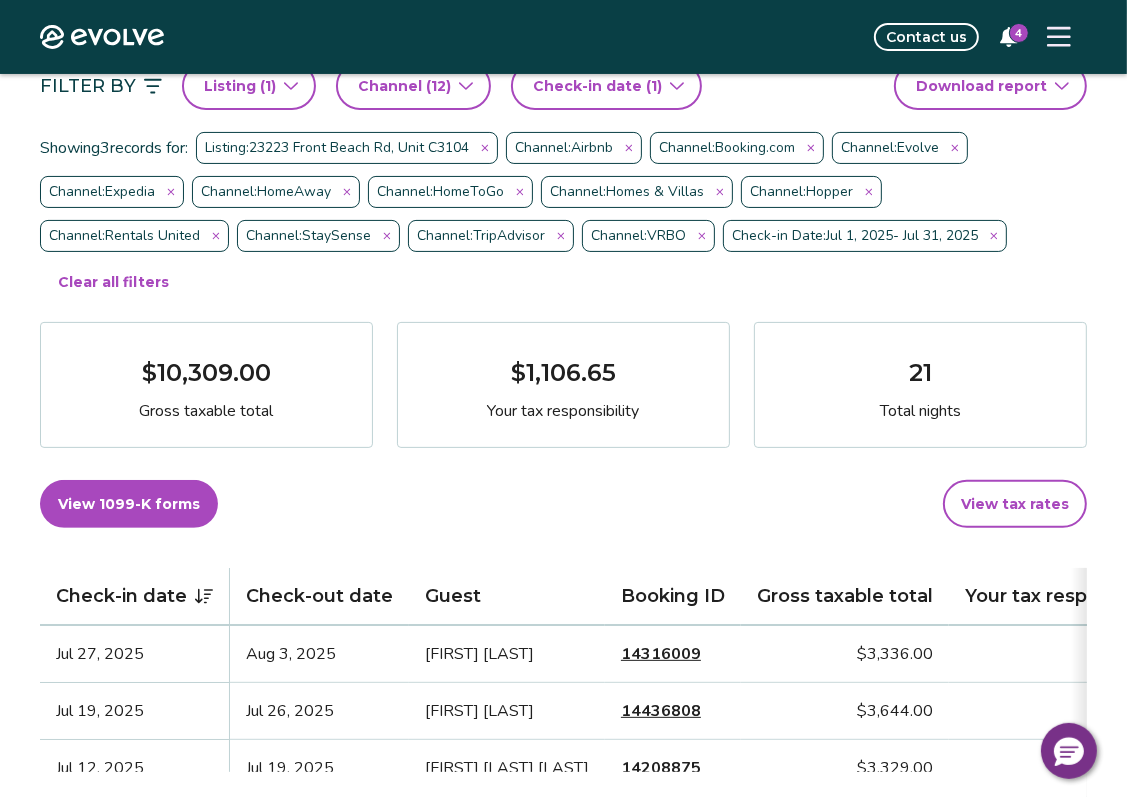 scroll, scrollTop: 0, scrollLeft: 0, axis: both 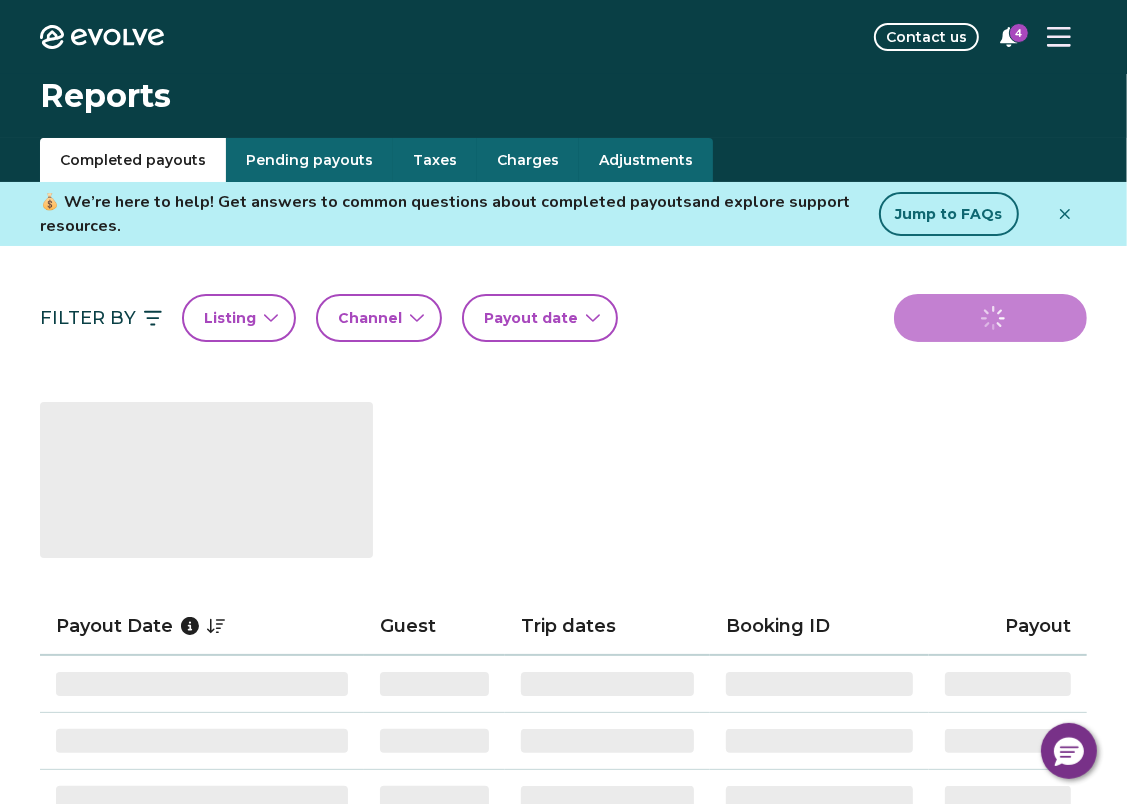 click on "Completed payouts" at bounding box center (133, 160) 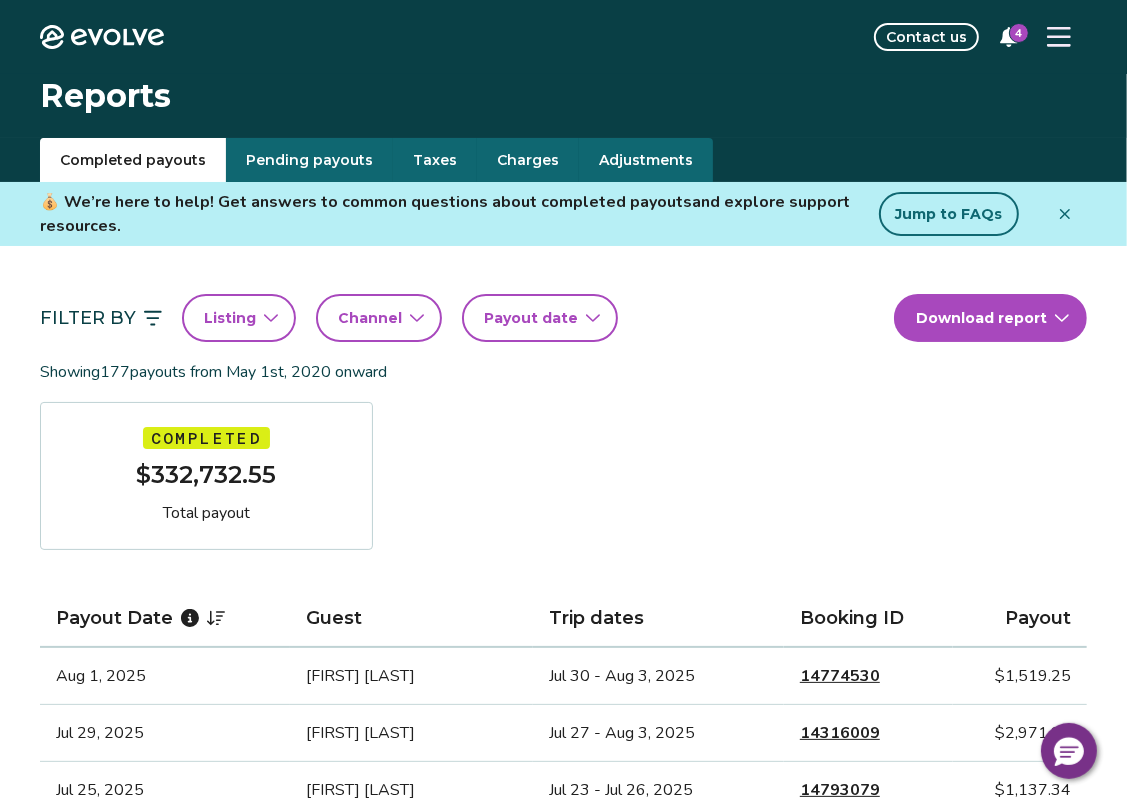 click on "Listing" at bounding box center [230, 318] 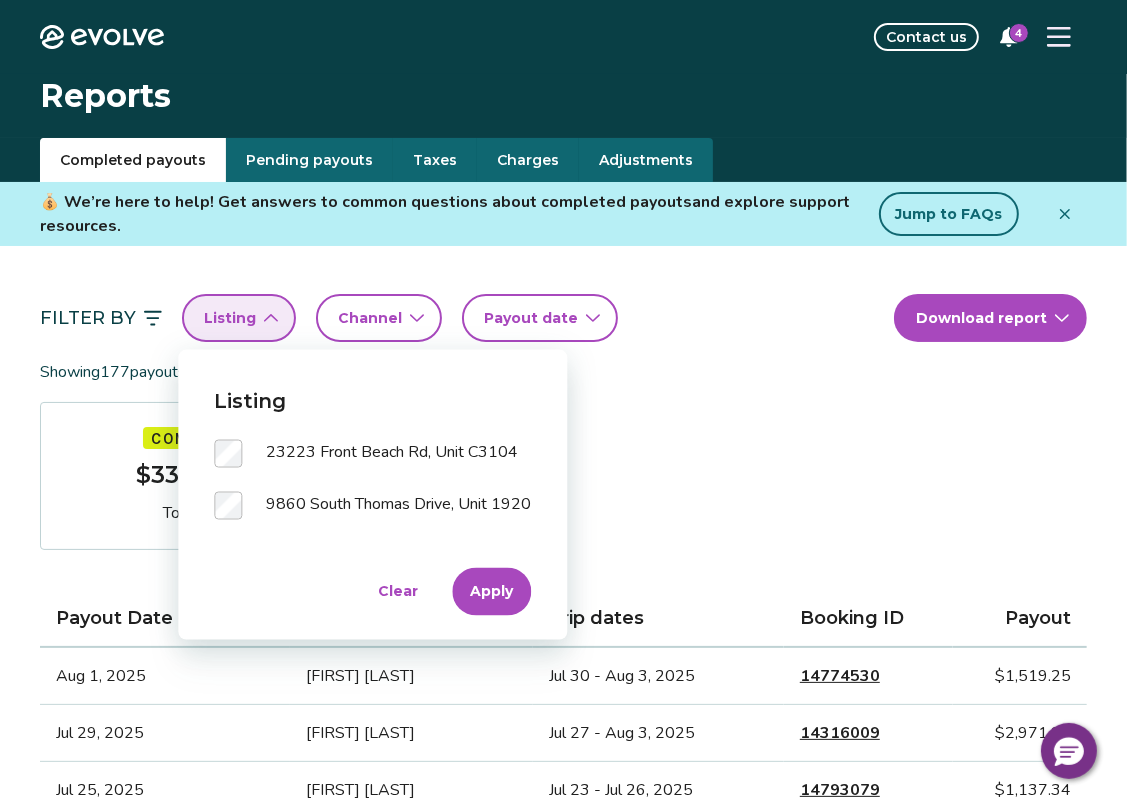 click on "Apply" at bounding box center (491, 592) 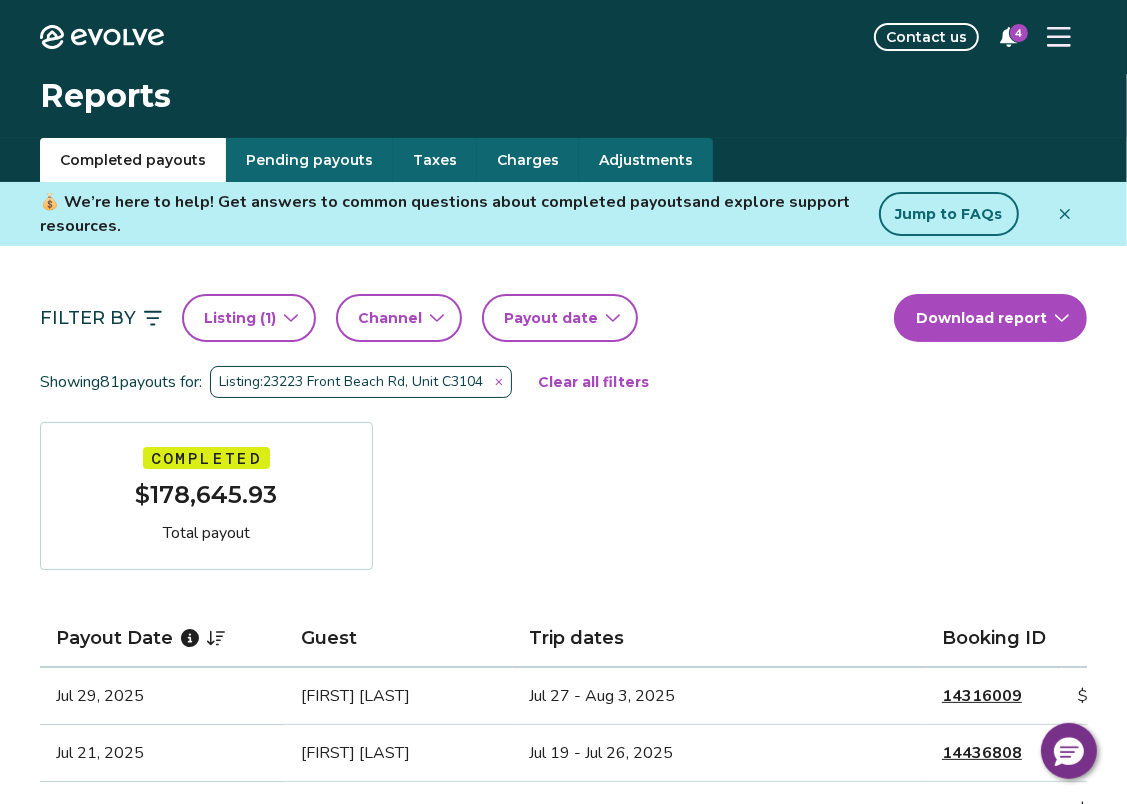 click on "Taxes" at bounding box center [435, 160] 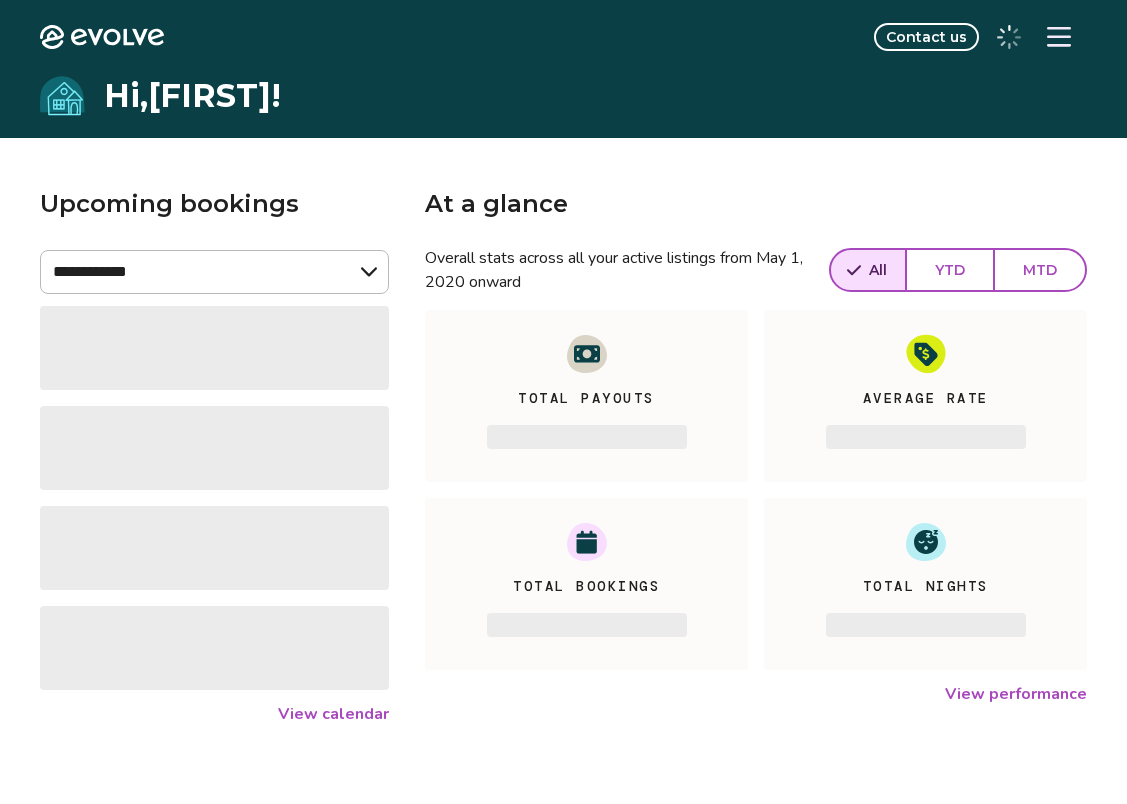 scroll, scrollTop: 0, scrollLeft: 0, axis: both 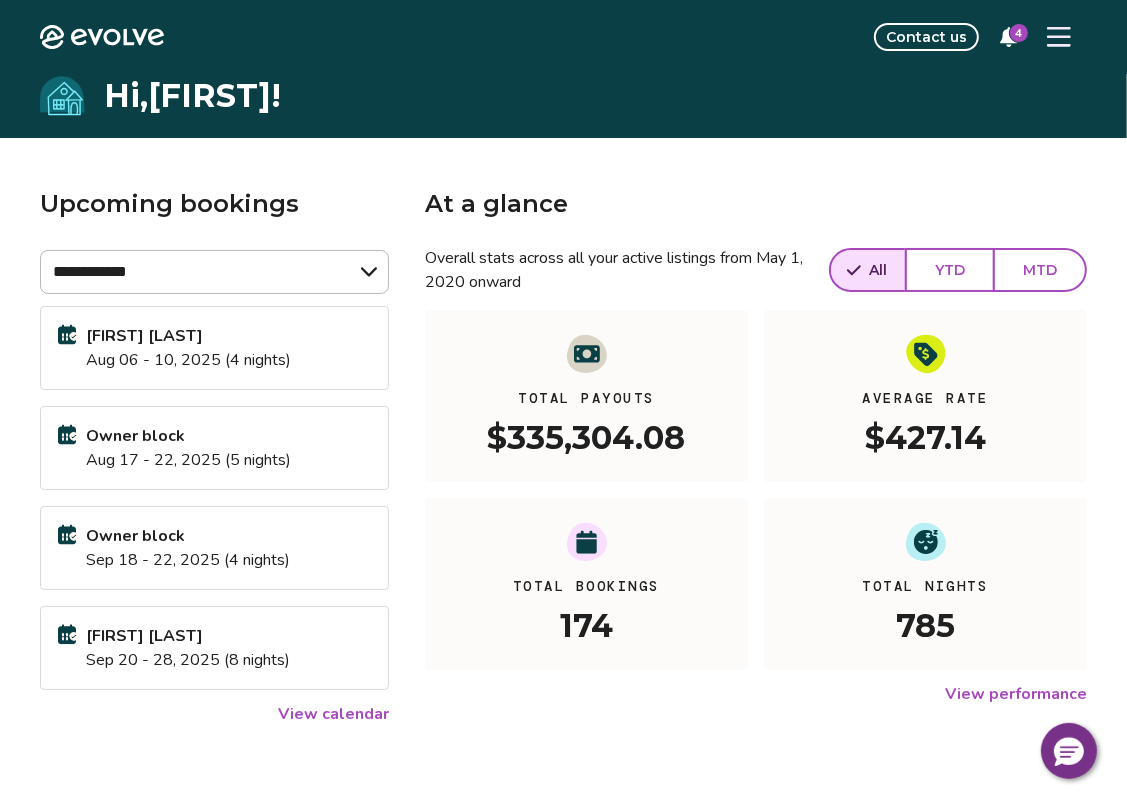 click at bounding box center (1059, 37) 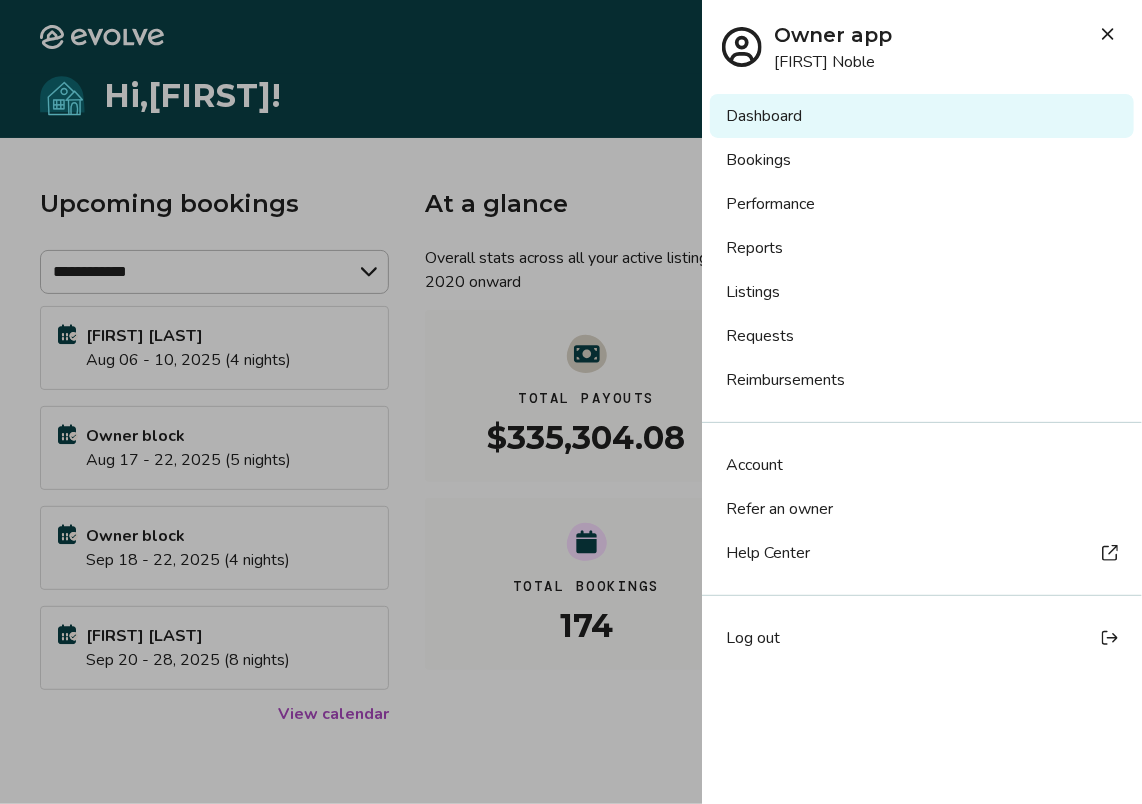 click on "Reports" at bounding box center [922, 248] 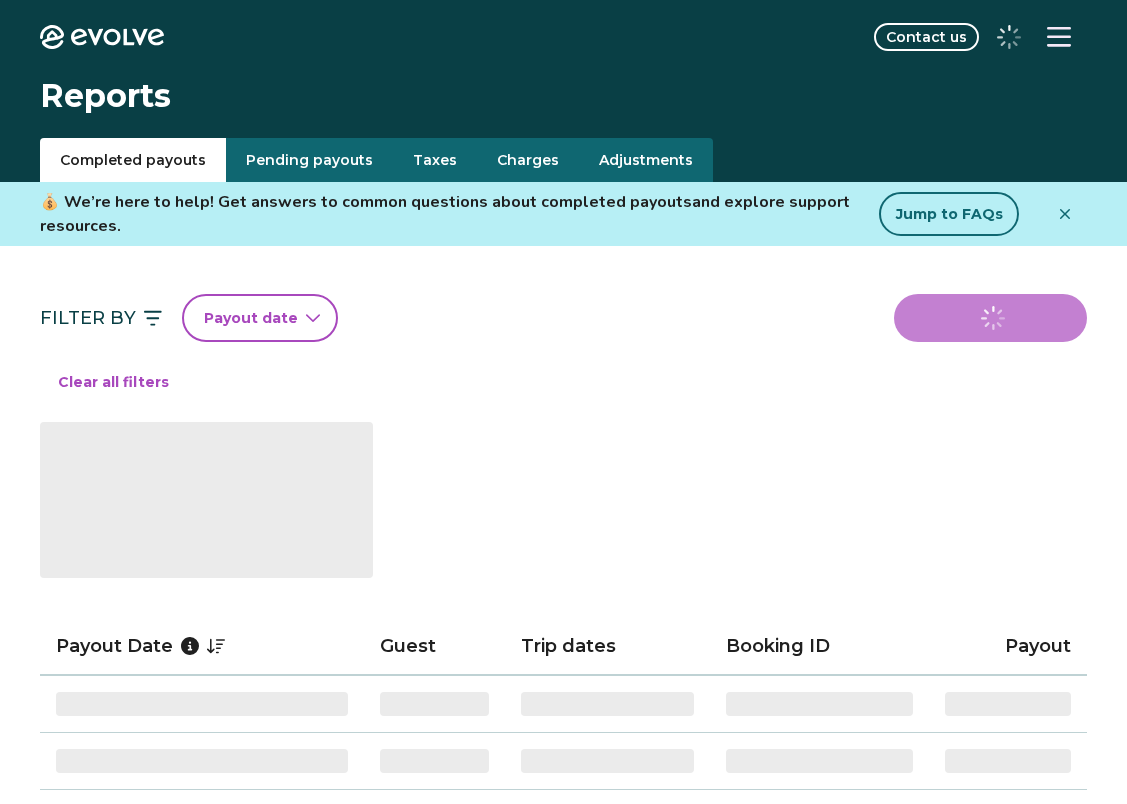 scroll, scrollTop: 0, scrollLeft: 0, axis: both 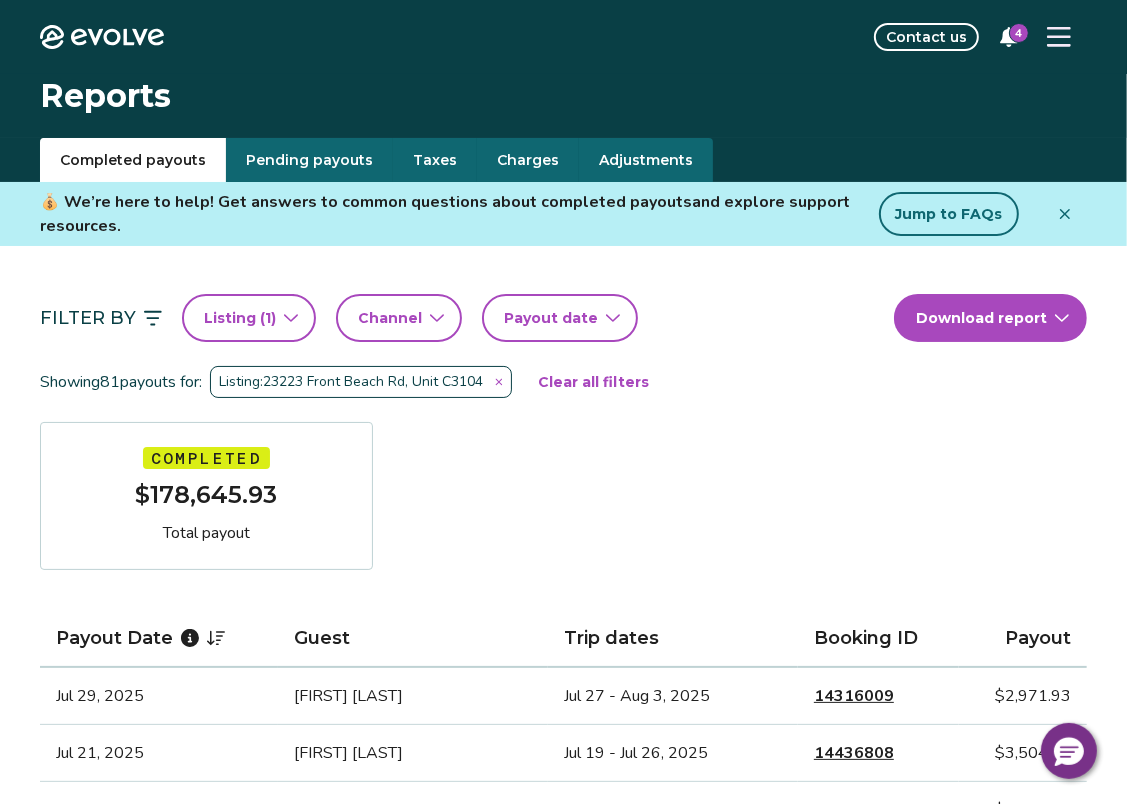 click on "Taxes" at bounding box center (435, 160) 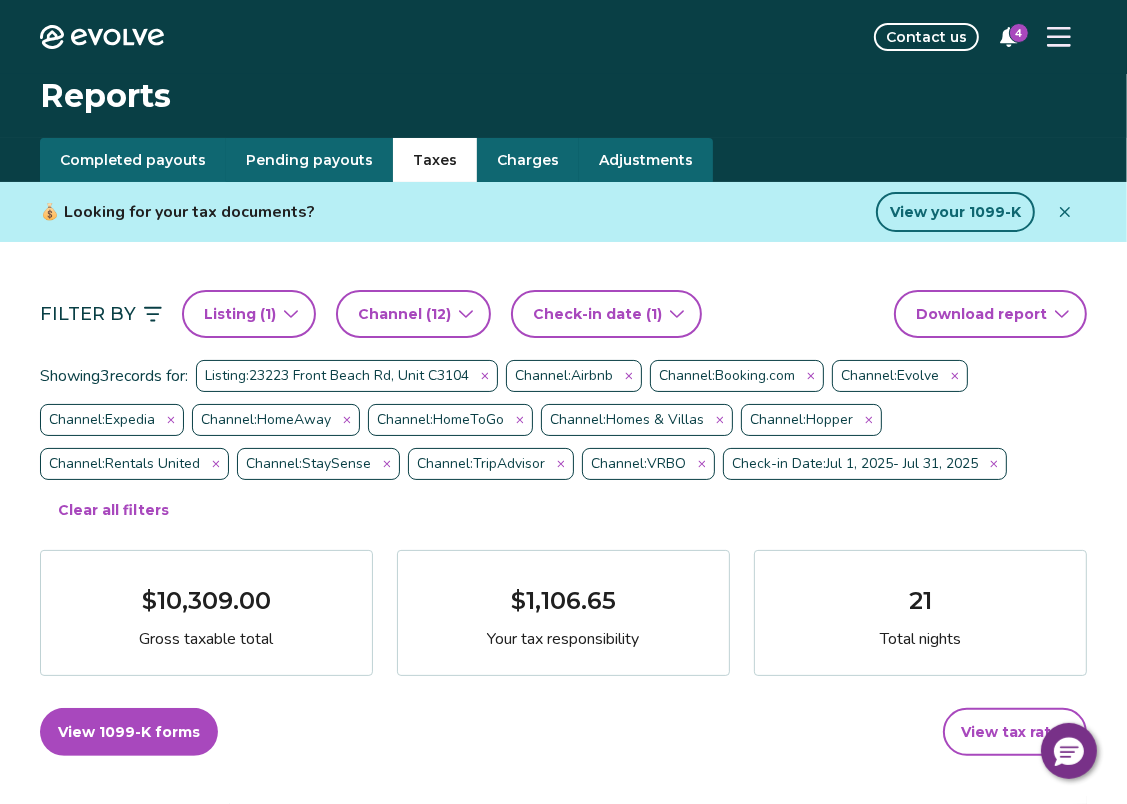 click 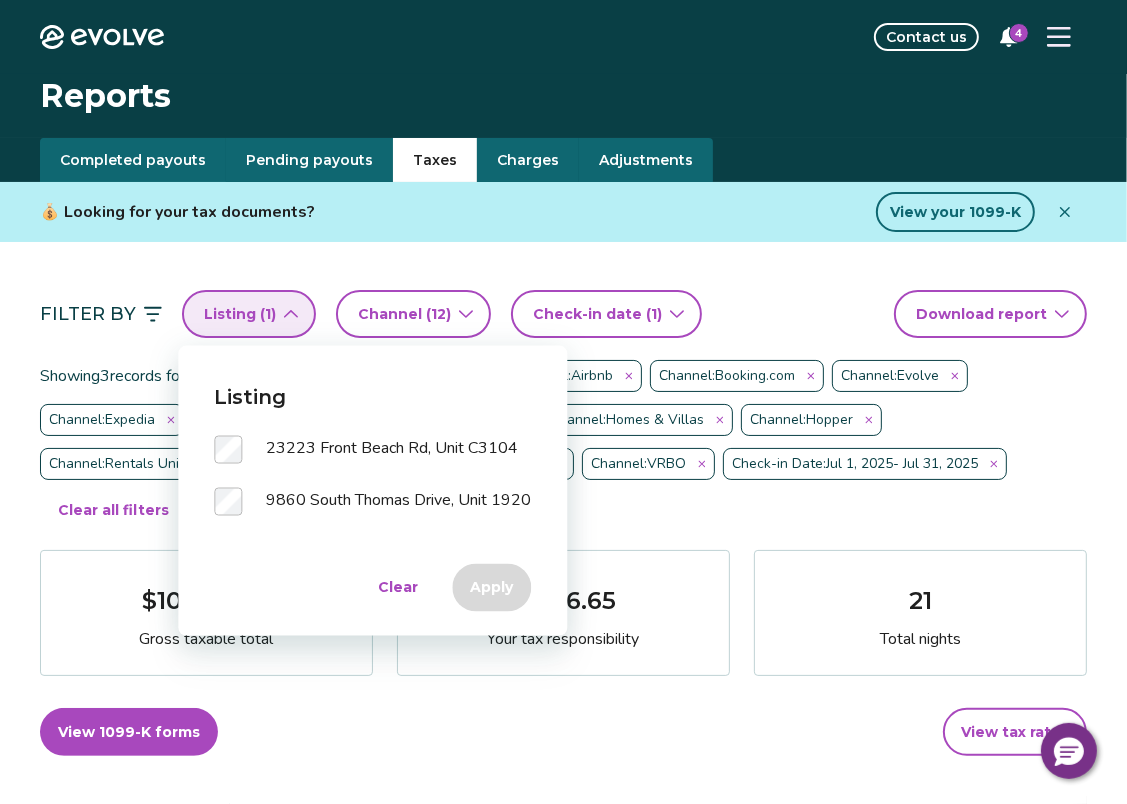 click on "Evolve Contact us 4 Reports Completed payouts Pending payouts Taxes Charges Adjustments 💰 Looking for your tax documents? View your 1099-K Filter By  Listing ( 1 ) Channel ( 12 ) Check-in date (1) Download   report Showing  3  records   for: Listing:  [NUMBER] [STREET], [UNIT] Channel:  Airbnb Channel:  Booking.com Channel:  Evolve Channel:  Expedia Channel:  HomeAway Channel:  HomeToGo Channel:  Homes & Villas Channel:  Hopper Channel:  Rentals United Channel:  StaySense Channel:  TripAdvisor Channel:  VRBO Check-in Date:  [DATE]  -   [DATE]  [YEAR] Clear all filters $[AMOUNT] Gross taxable total $[AMOUNT] Your tax responsibility 21 Total nights View 1099-K forms View tax rates Check-in date Check-out date Guest Booking ID Gross taxable total Your tax responsibility [DATE] [DATE] [FIRST] [LAST] [NUMBER] $[AMOUNT] $[AMOUNT] [DATE] [DATE] [FIRST] [LAST] [NUMBER] $[AMOUNT] $[AMOUNT] [DATE] [DATE] [FIRST] [MIDDLE] [LAST] [NUMBER] $[AMOUNT] $[AMOUNT] |" at bounding box center [563, 1133] 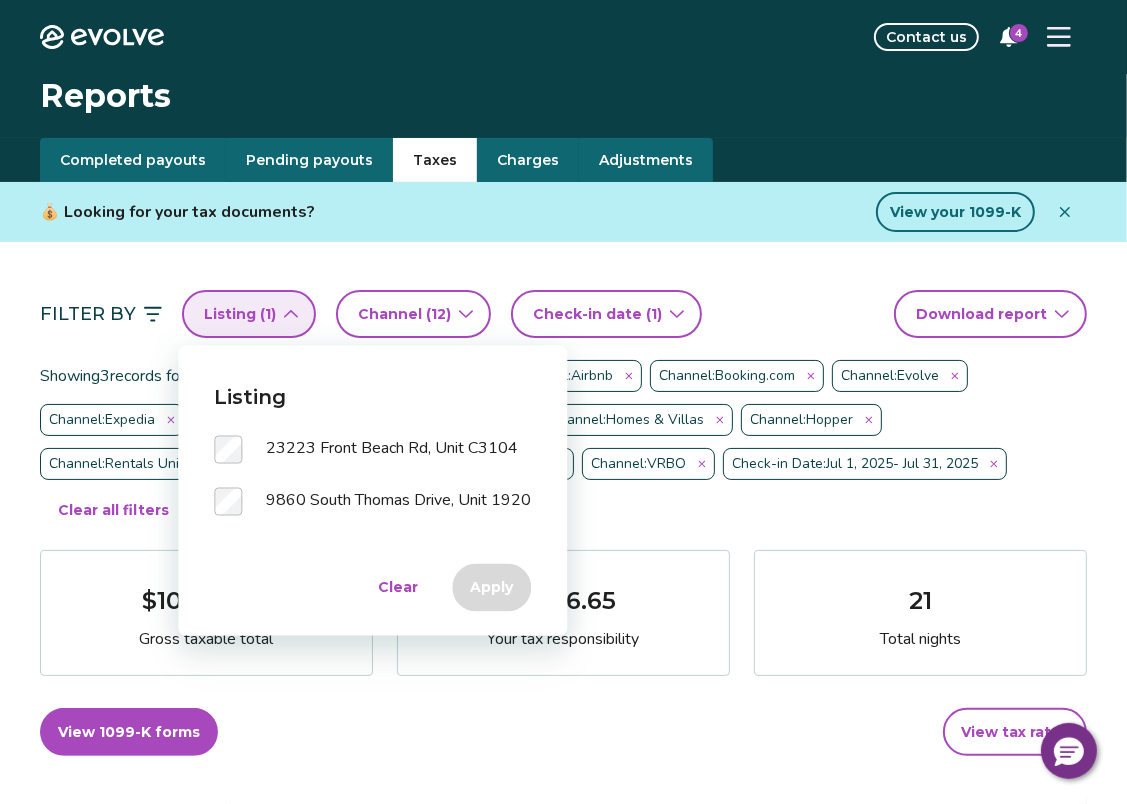 click on "Clear" at bounding box center (398, 588) 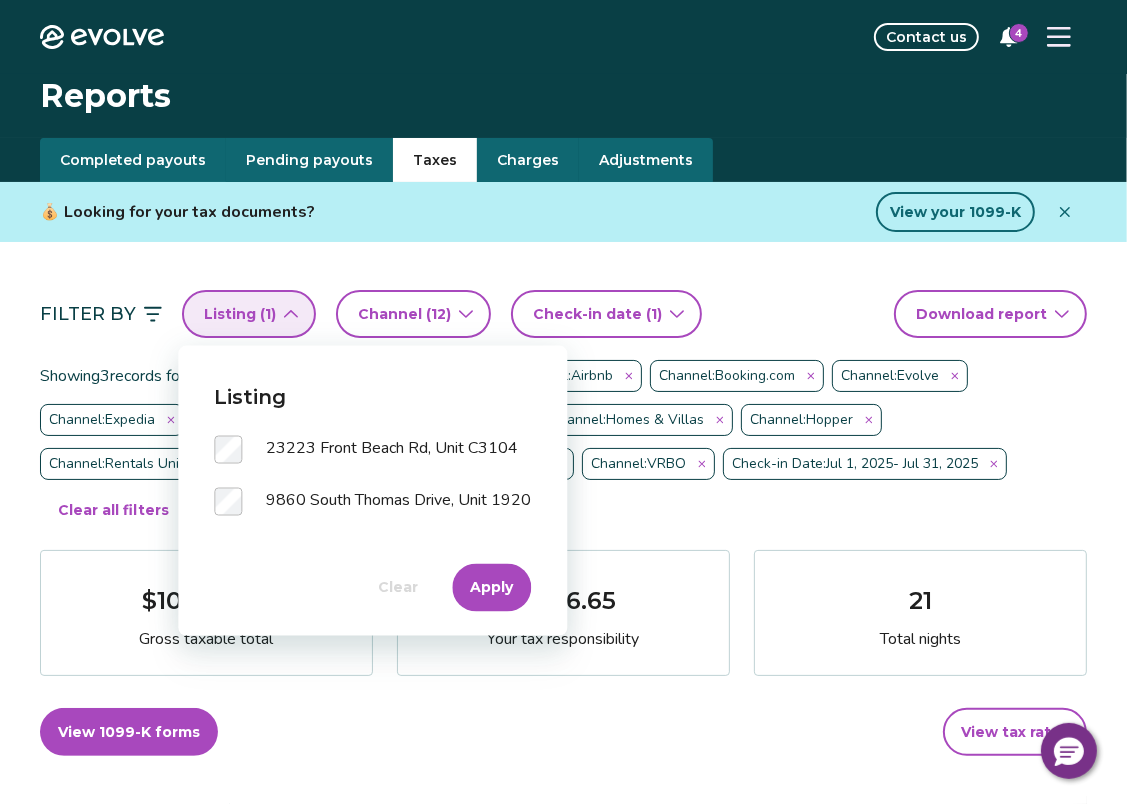 click 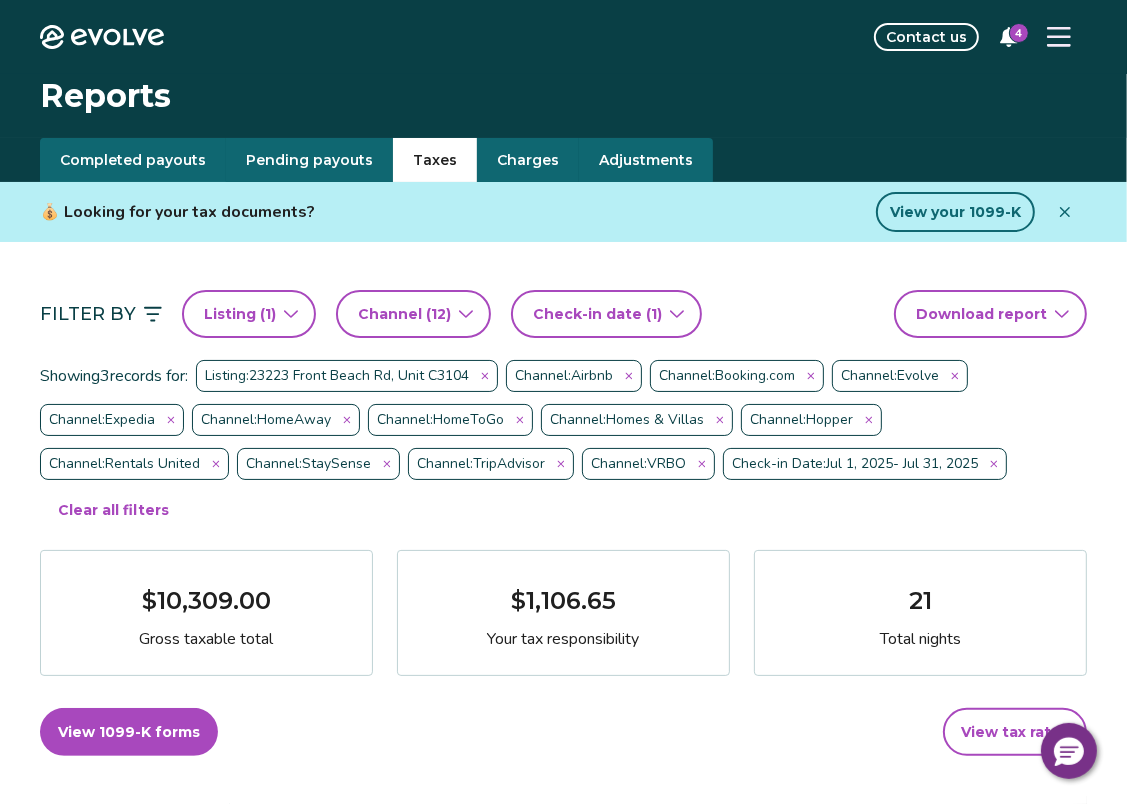 click 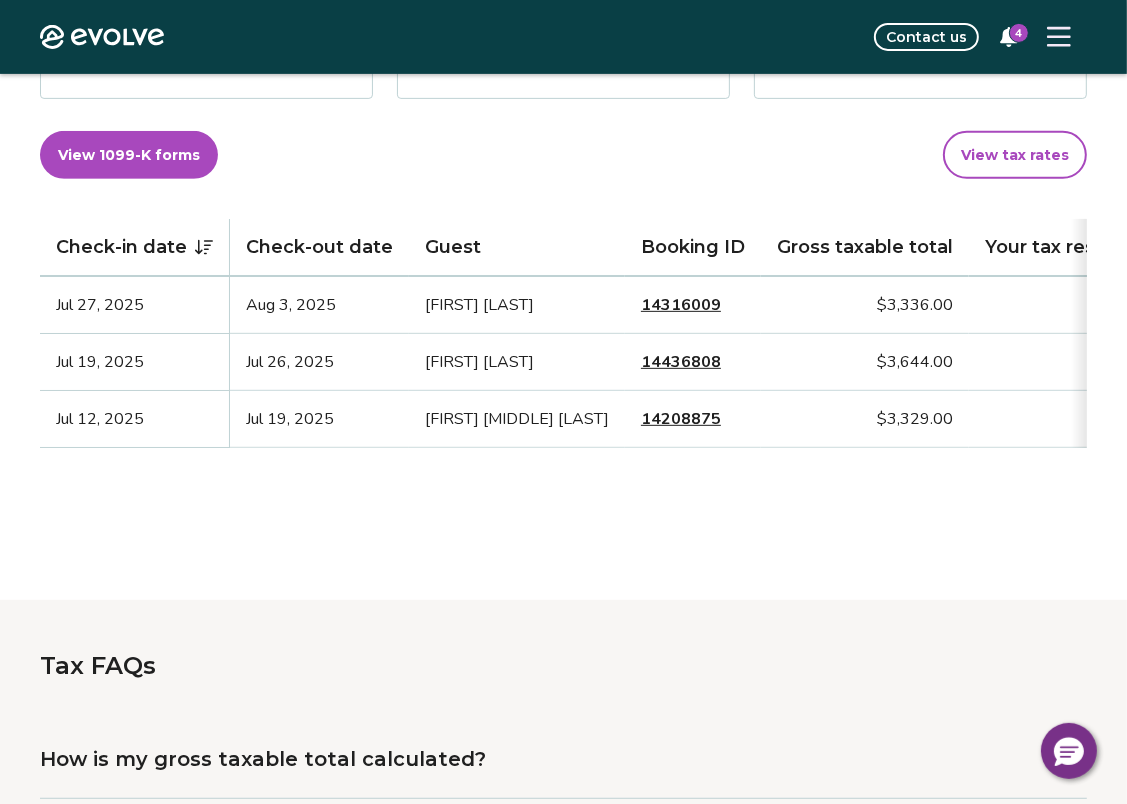 click on "Filter By  Listing ( 1 ) Channel ( 12 ) Check-in date (1) Download   report Showing  3  records   for: Listing:  23223 Front Beach Rd, Unit C3104 Channel:  Airbnb Channel:  Booking.com Channel:  Evolve Channel:  Expedia Channel:  HomeAway Channel:  HomeToGo Channel:  Homes & Villas Channel:  Hopper Channel:  Rentals United Channel:  StaySense Channel:  TripAdvisor Channel:  VRBO Check-in Date:  Jul 1, 2025  -   Jul 31, 2025 Clear all filters $10,309.00 Gross taxable total $1,106.65 Your tax responsibility 21 Total nights View 1099-K forms View tax rates Check-in date Check-out date Guest Booking ID Gross taxable total Your tax responsibility Jul 27, 2025 Aug 3, 2025 Sharon Sprinkle 14316009 $3,336.00 $200.16 Jul 19, 2025 Jul 26, 2025 Matthew Murawski 14436808 $3,644.00 $473.72 Jul 12, 2025 Jul 19, 2025 Mary Patricia Book 14208875 $3,329.00 $432.77" at bounding box center [563, 116] 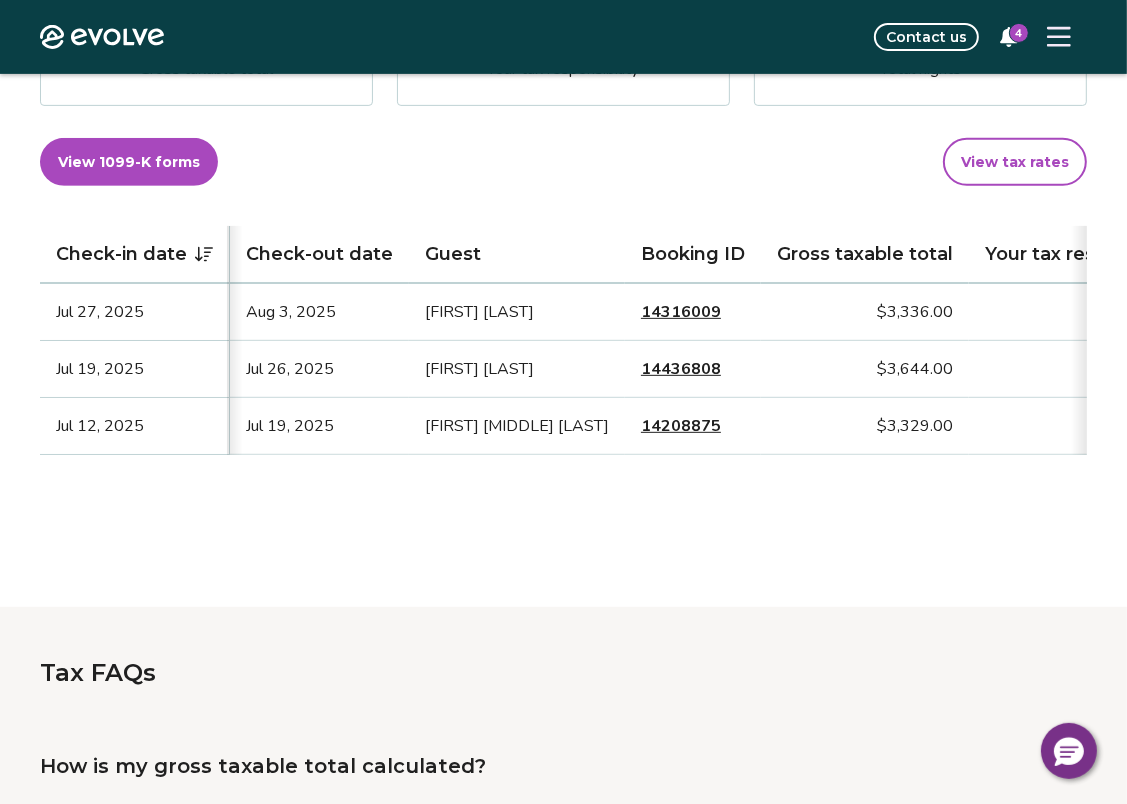 scroll, scrollTop: 0, scrollLeft: 61, axis: horizontal 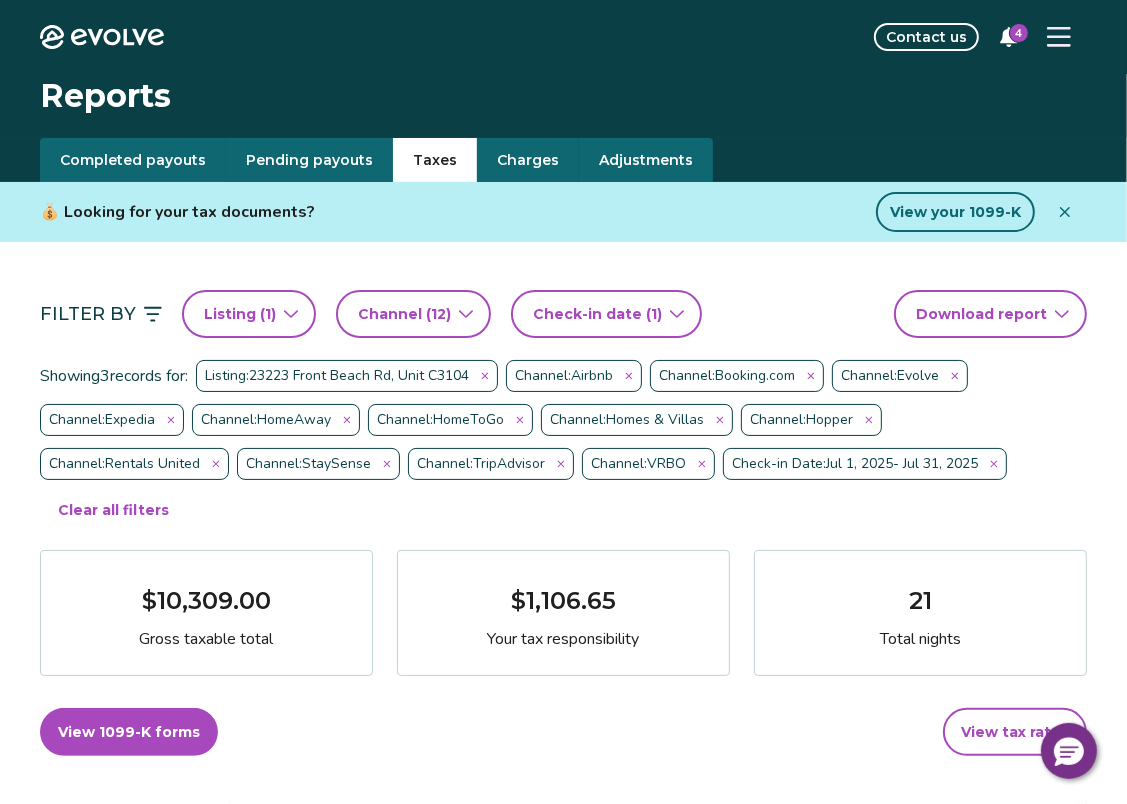 click on "(1)" at bounding box center [652, 314] 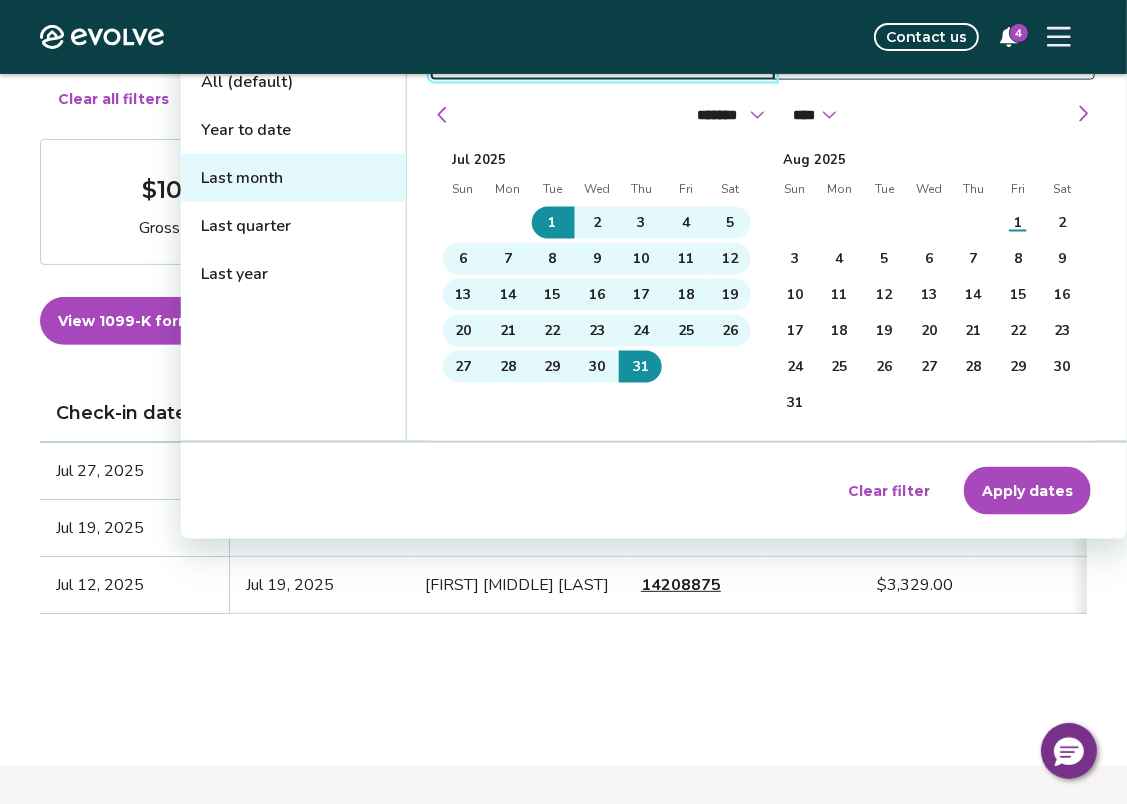 scroll, scrollTop: 412, scrollLeft: 0, axis: vertical 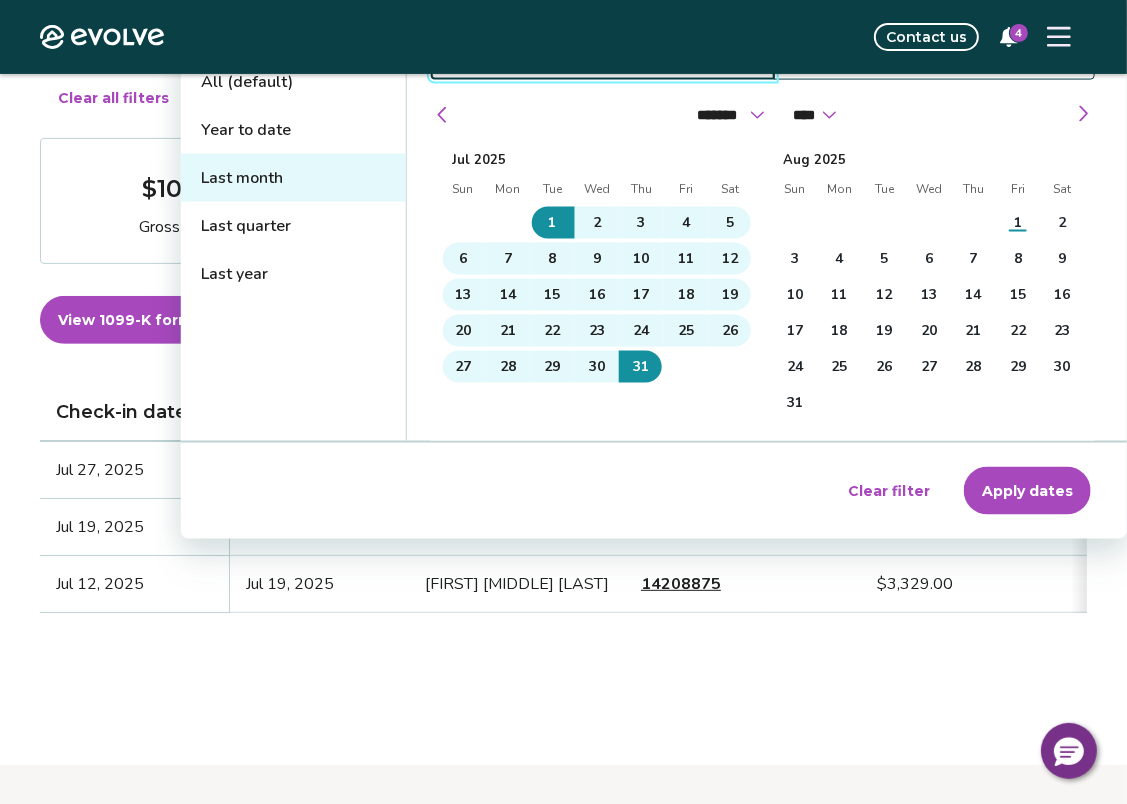 click on "Clear filter" at bounding box center [889, 491] 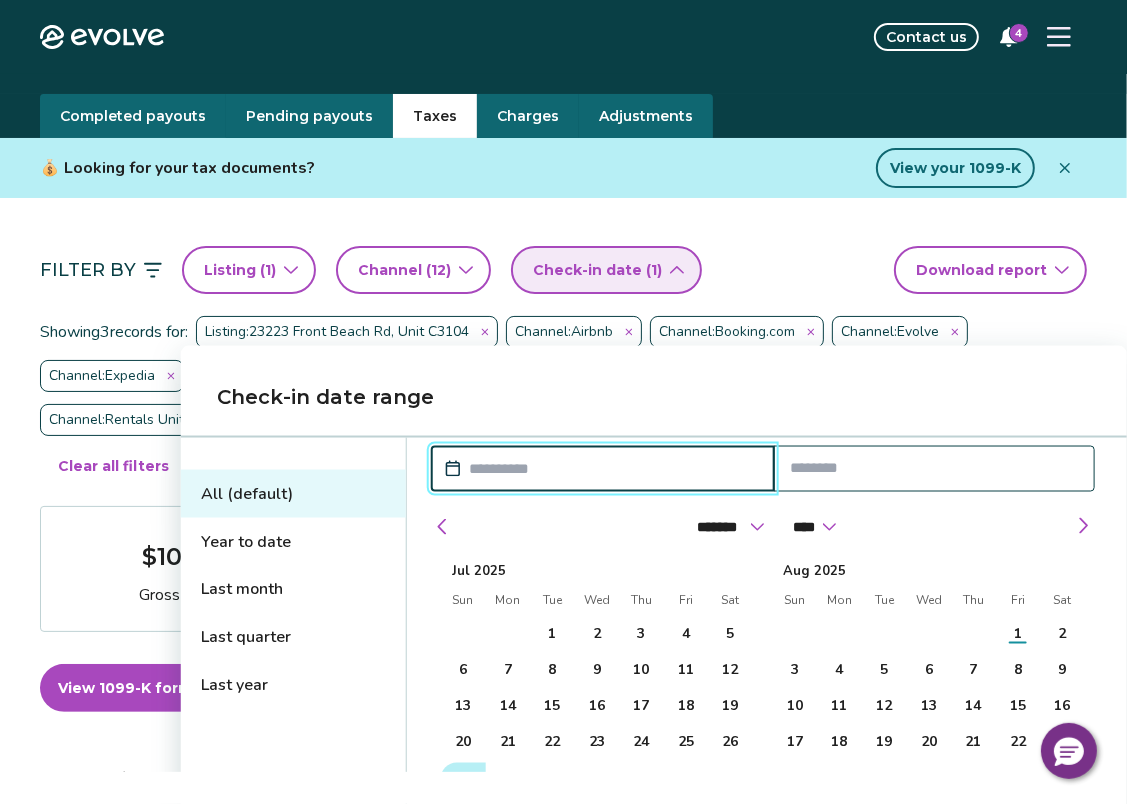 scroll, scrollTop: 0, scrollLeft: 0, axis: both 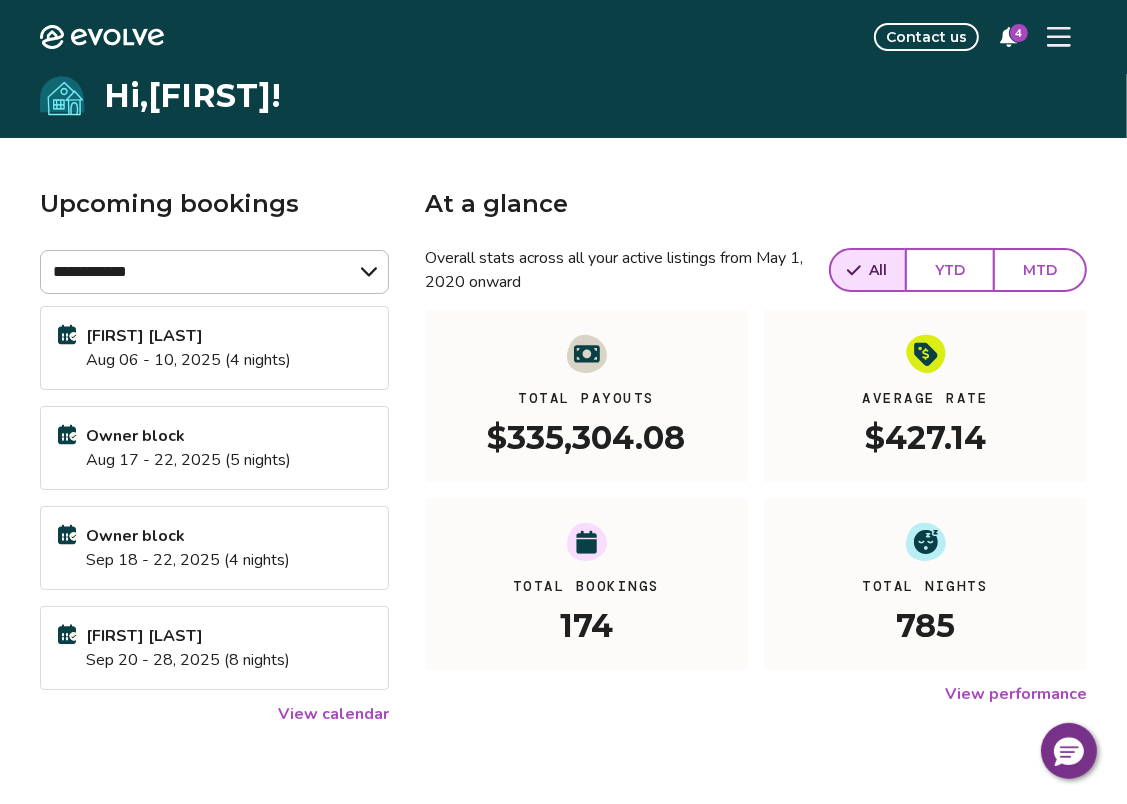 click 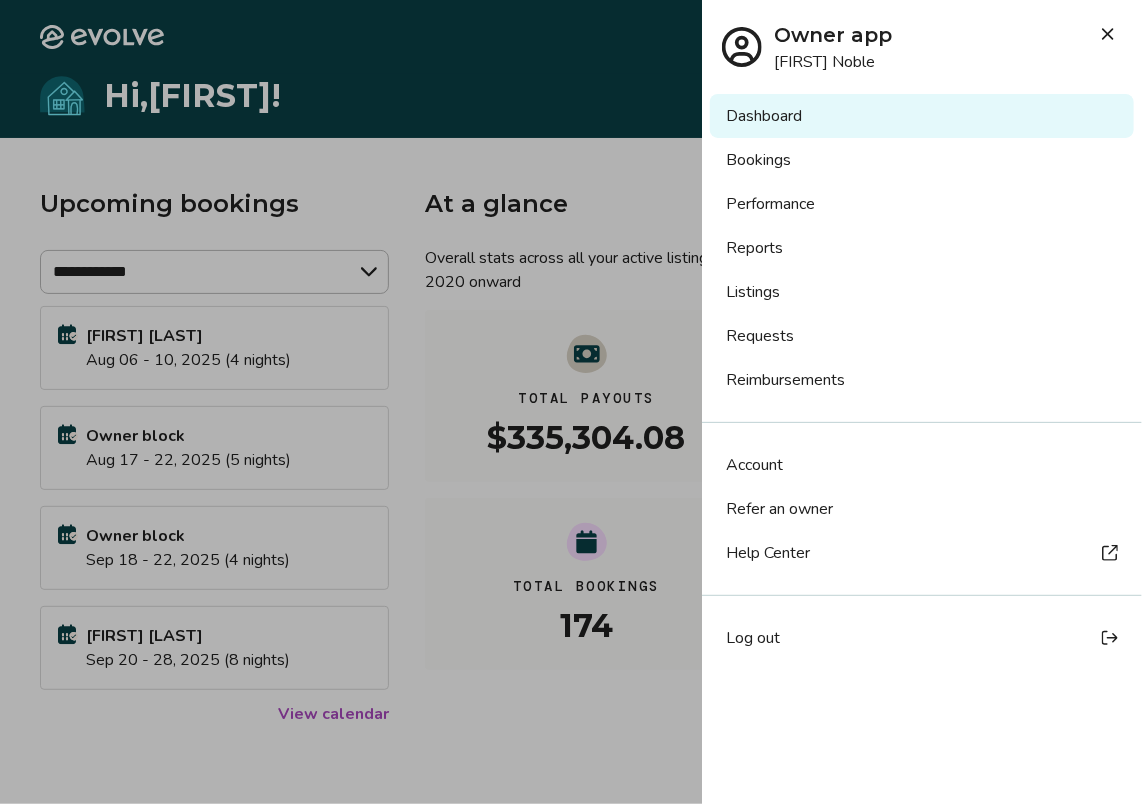 click on "Reports" at bounding box center [922, 248] 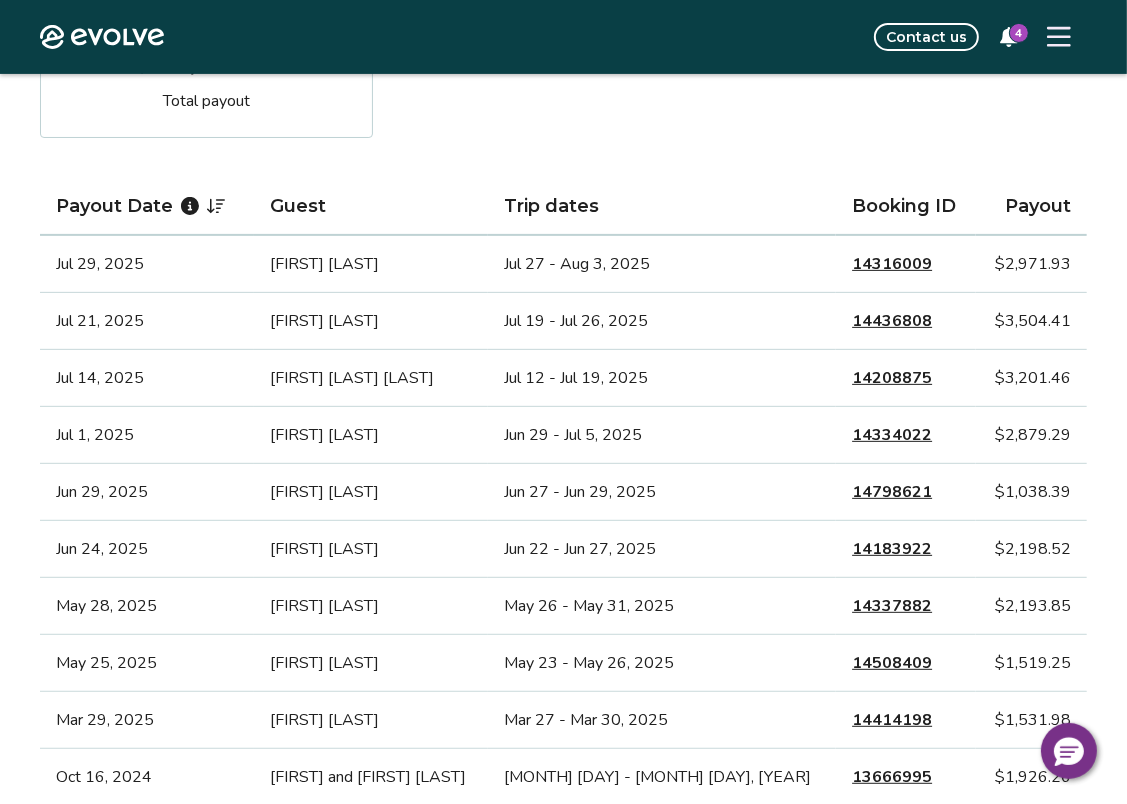 scroll, scrollTop: 430, scrollLeft: 0, axis: vertical 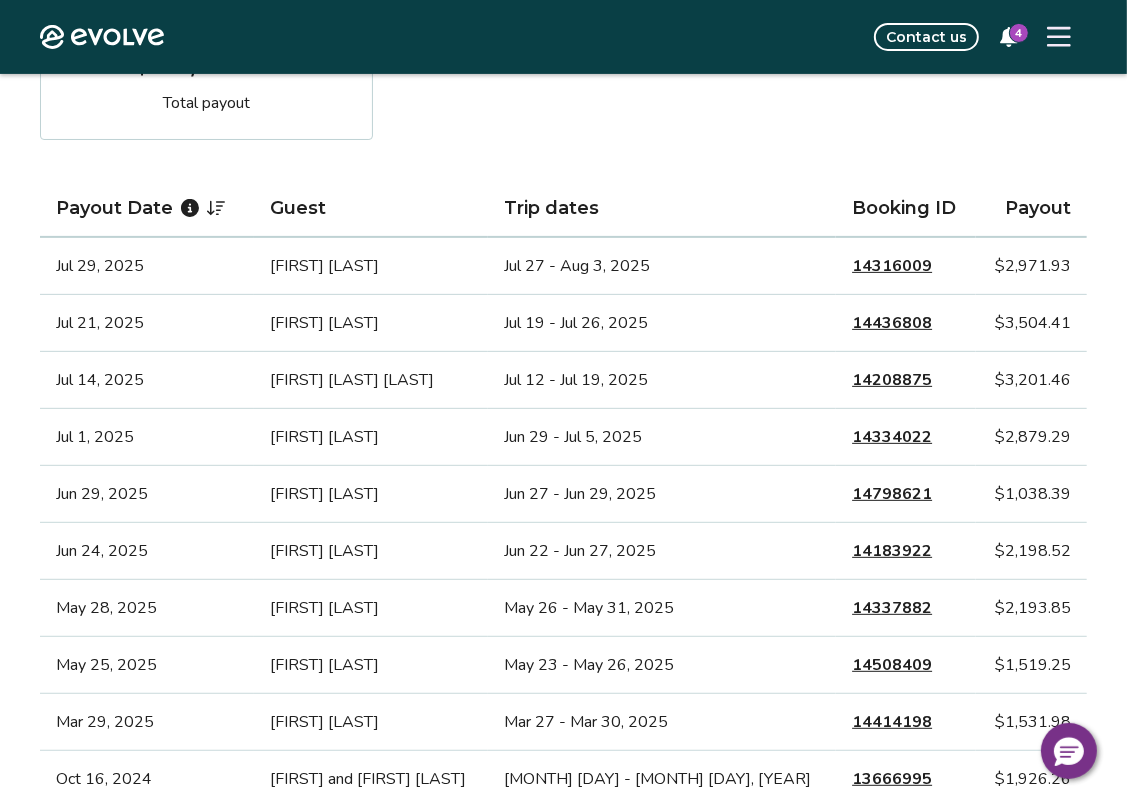 click on "Jun 29 - Jul 5, 2025" at bounding box center (662, 437) 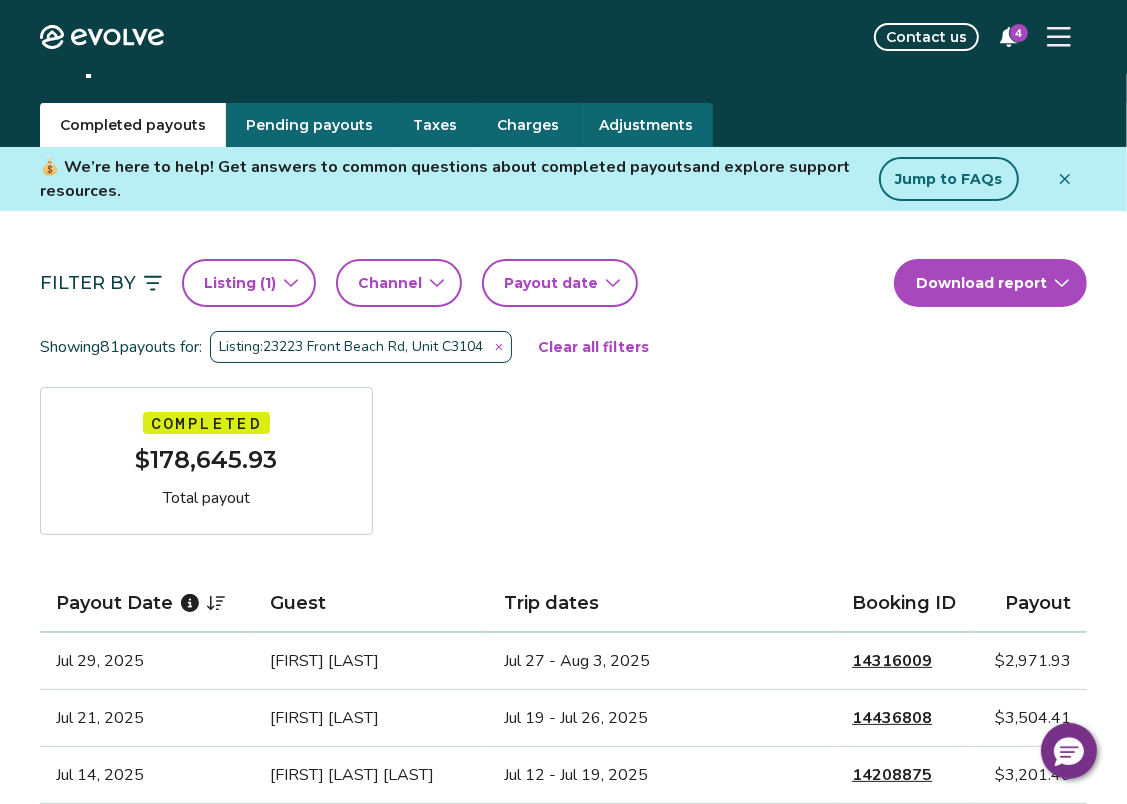scroll, scrollTop: 0, scrollLeft: 0, axis: both 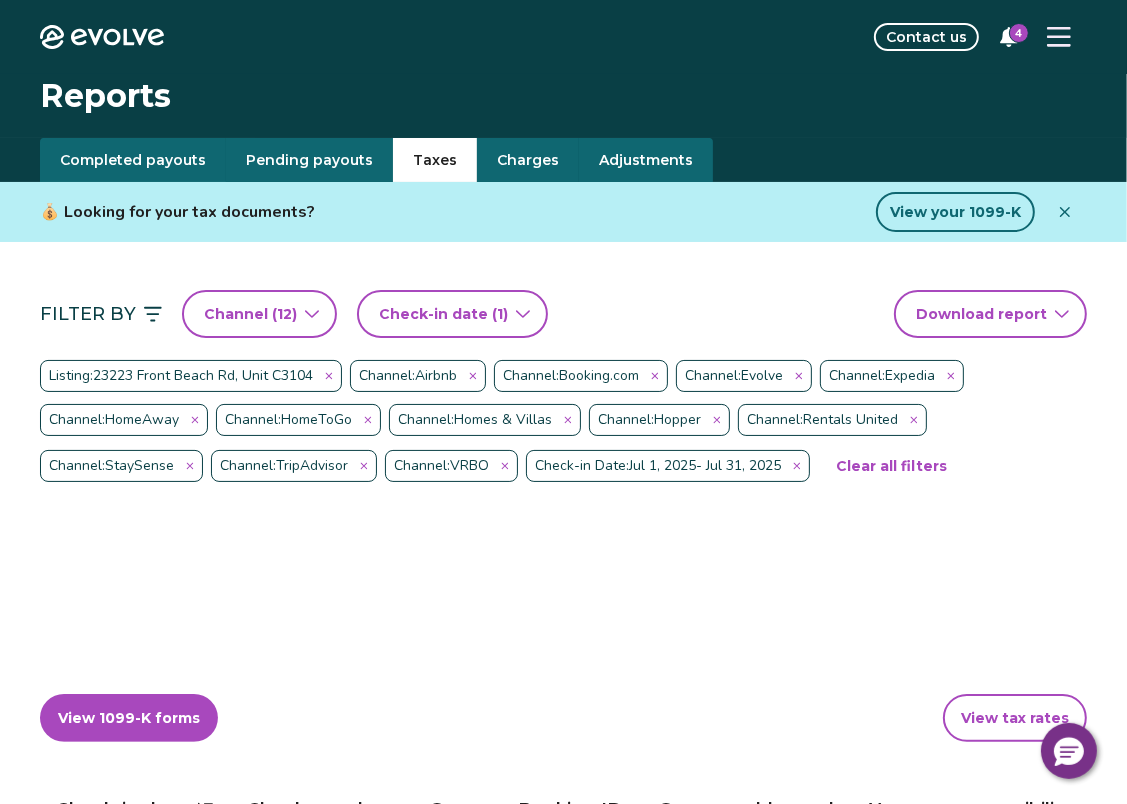 click on "Taxes" at bounding box center (435, 160) 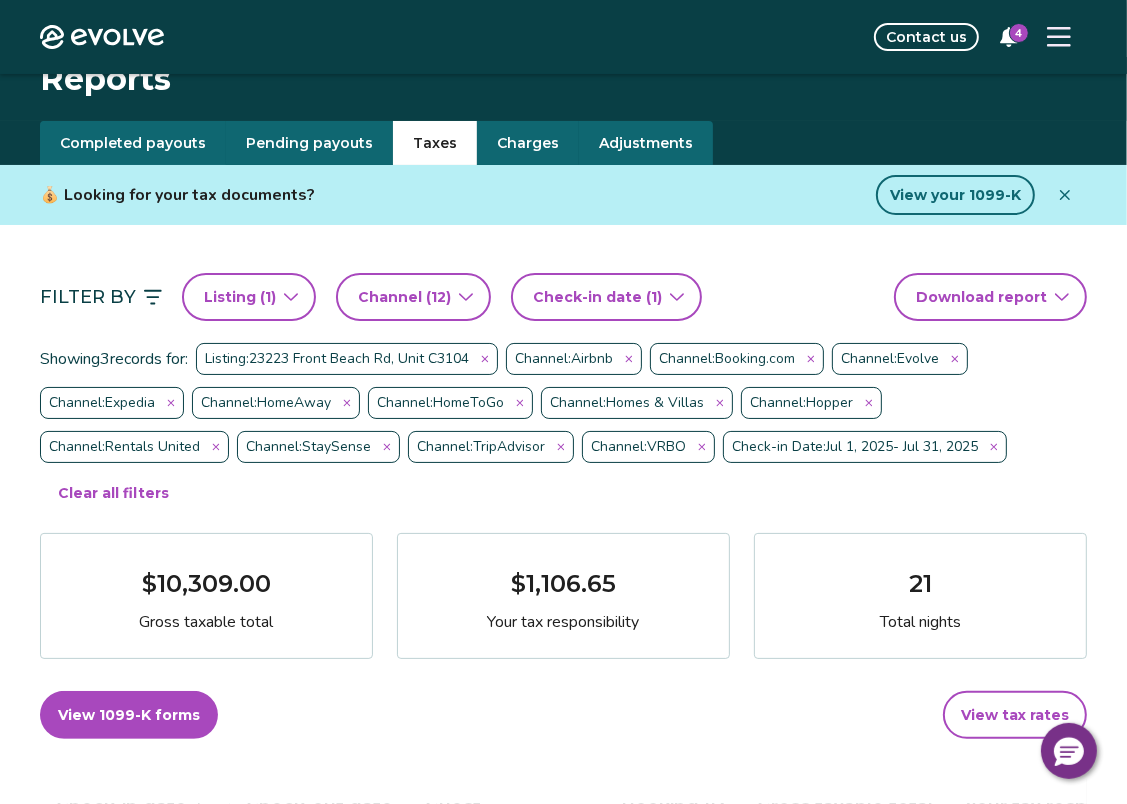 scroll, scrollTop: 0, scrollLeft: 0, axis: both 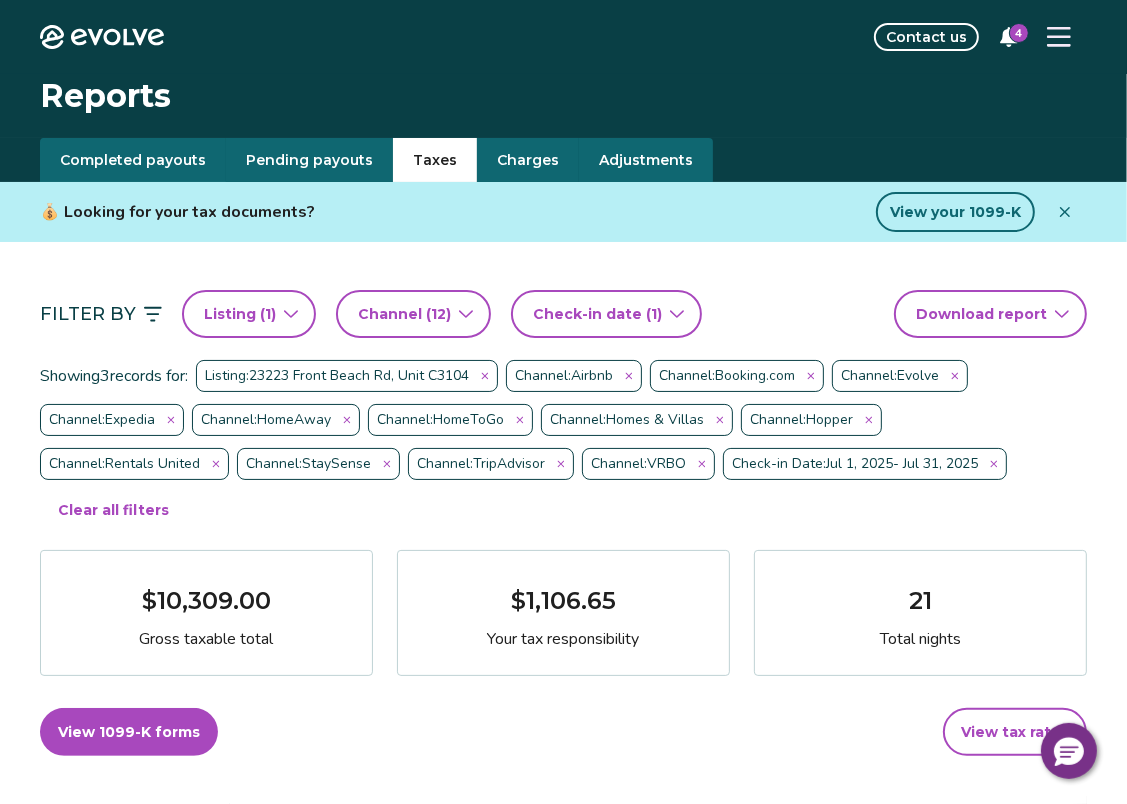 click on "Taxes" at bounding box center [435, 160] 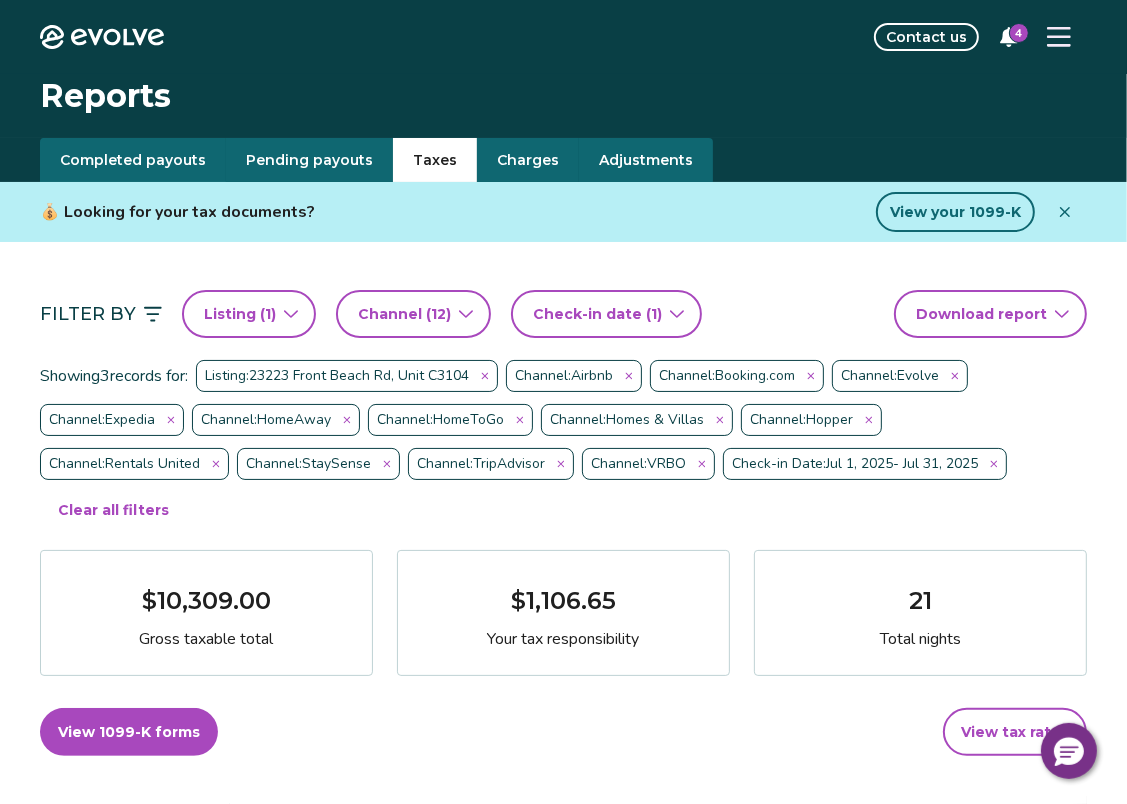 click 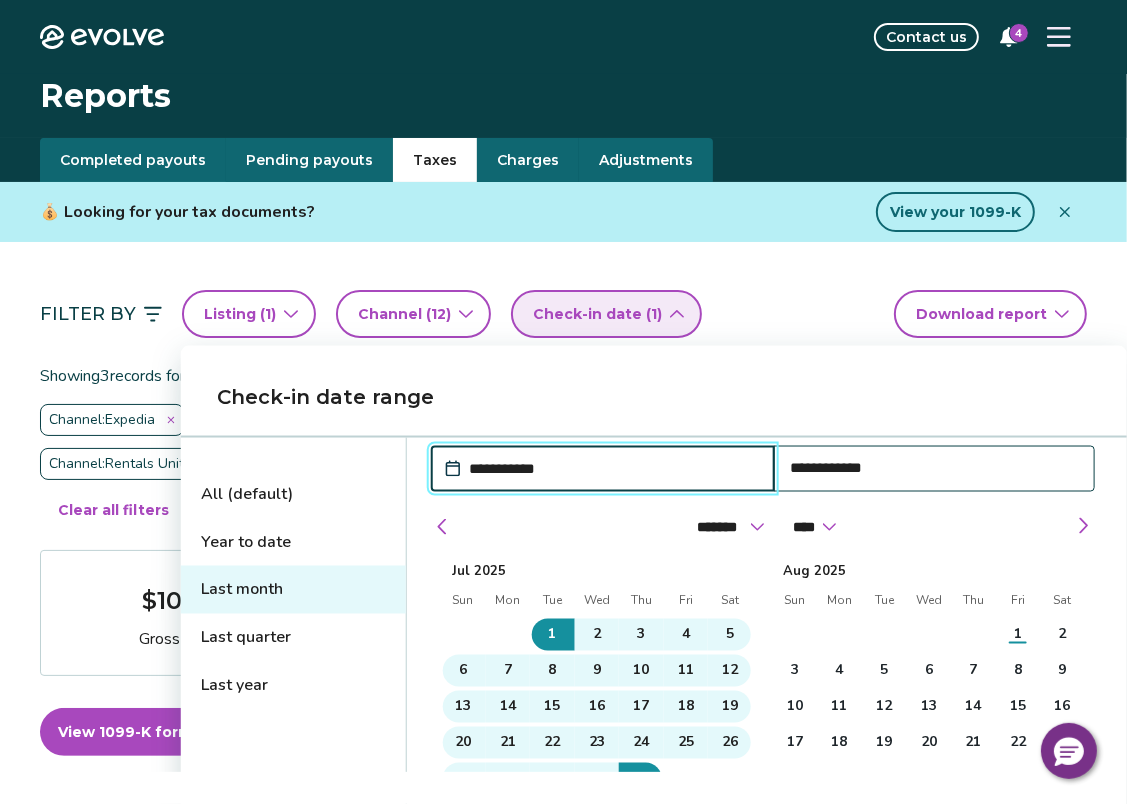 click on "All (default)" at bounding box center [293, 494] 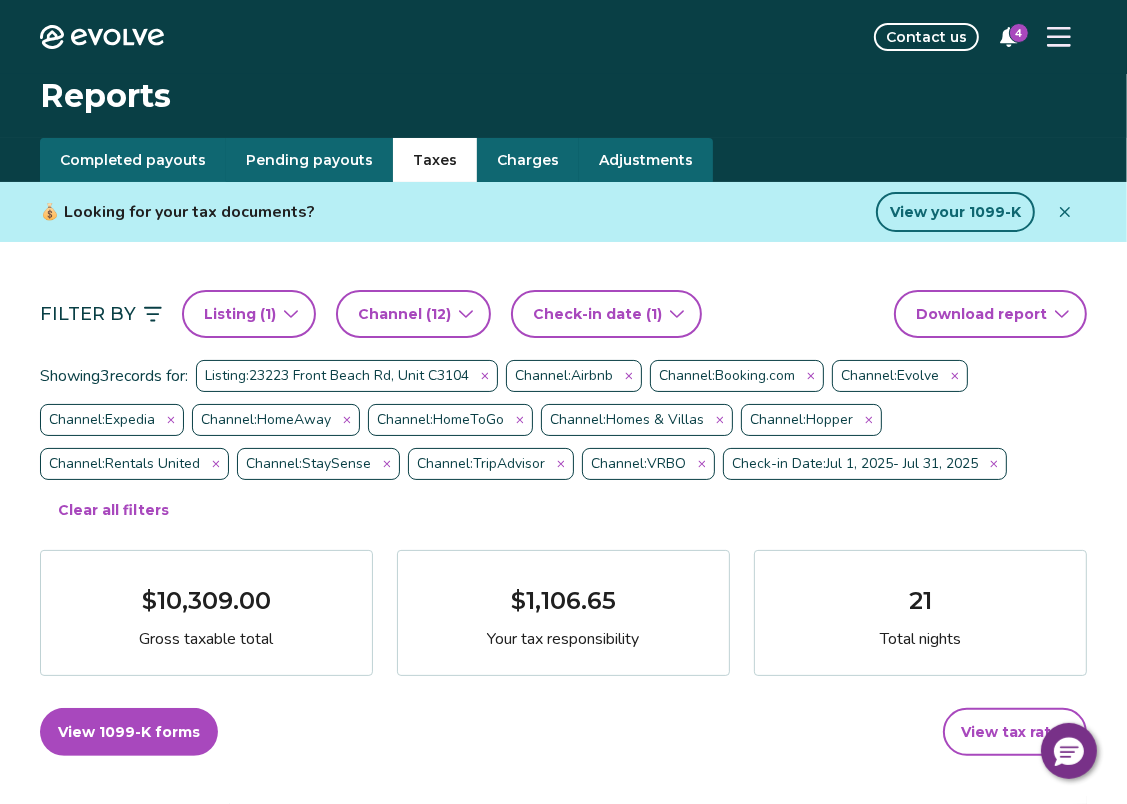 click on "Channel ( 12 )" at bounding box center [413, 314] 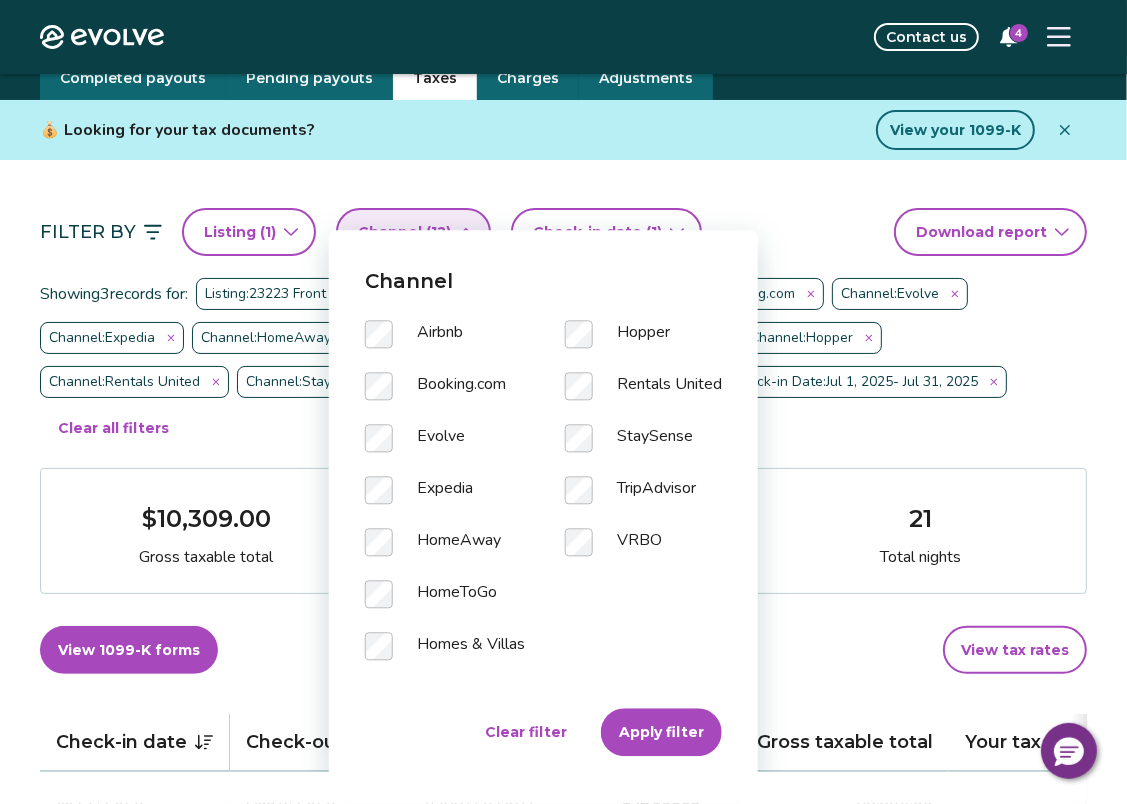 scroll, scrollTop: 137, scrollLeft: 0, axis: vertical 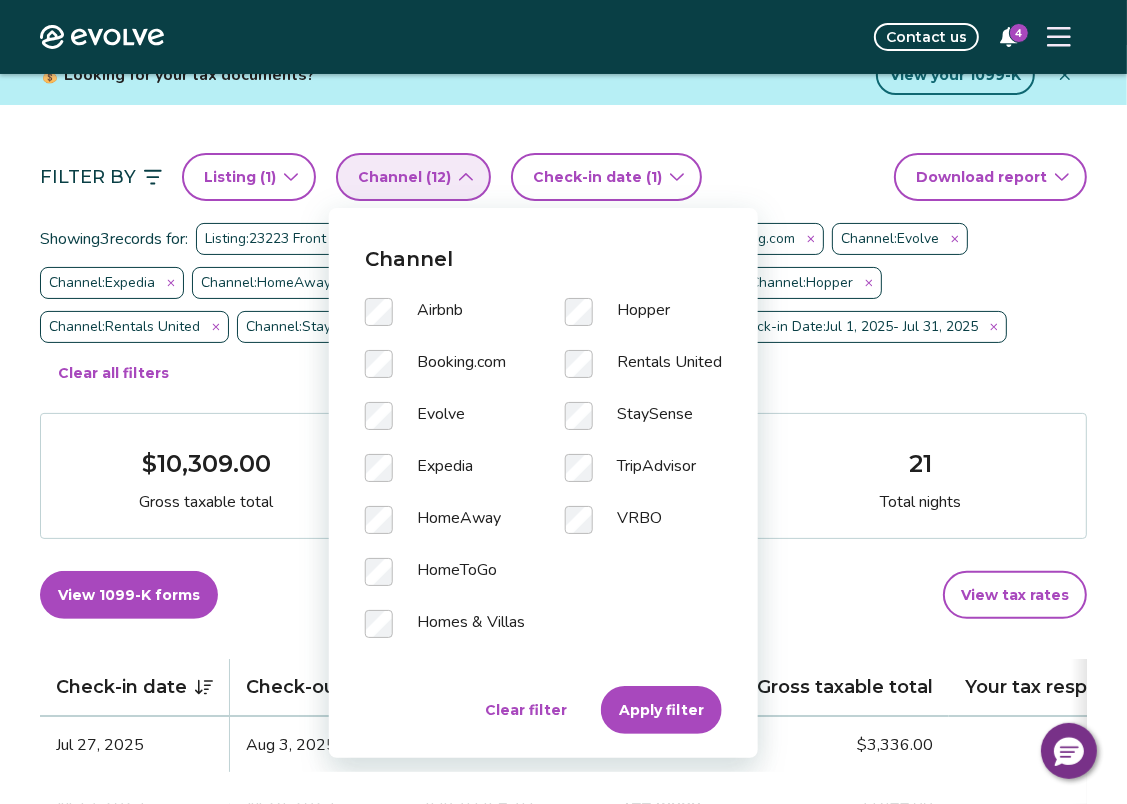 click on "Clear filter" at bounding box center (526, 710) 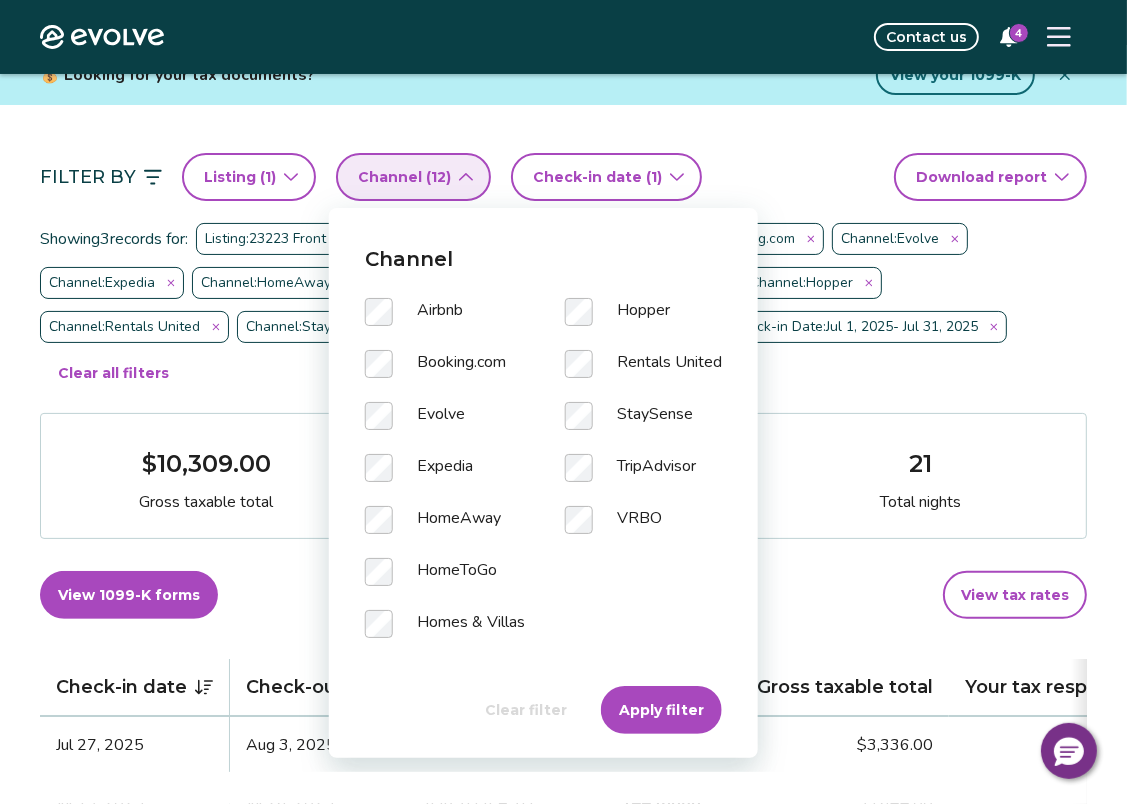 click on "Apply filter" at bounding box center [661, 710] 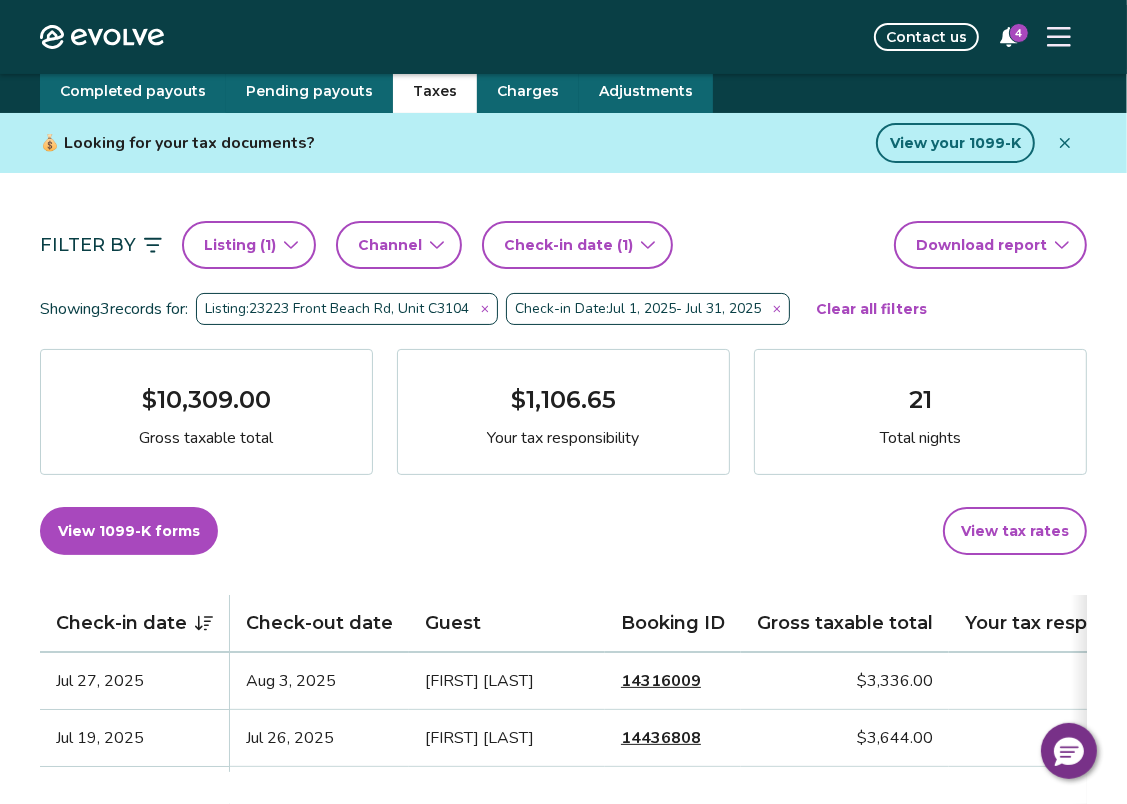 scroll, scrollTop: 0, scrollLeft: 0, axis: both 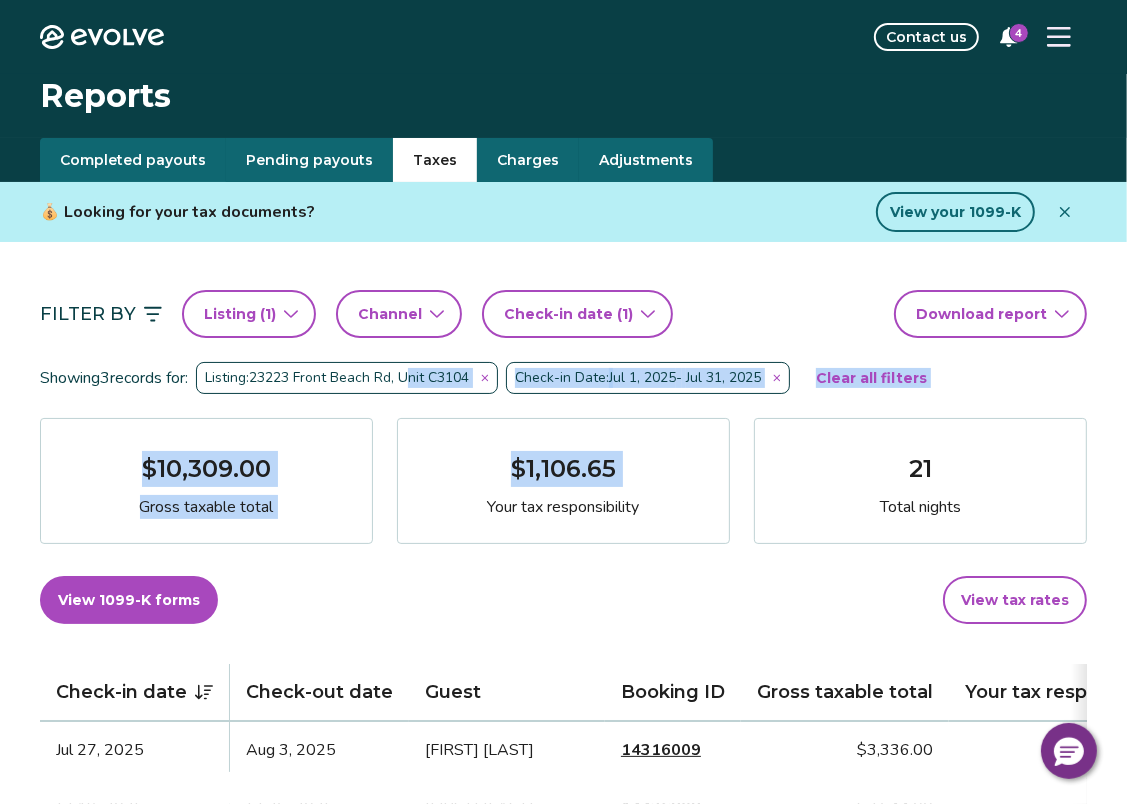 drag, startPoint x: 428, startPoint y: 391, endPoint x: 393, endPoint y: 496, distance: 110.67972 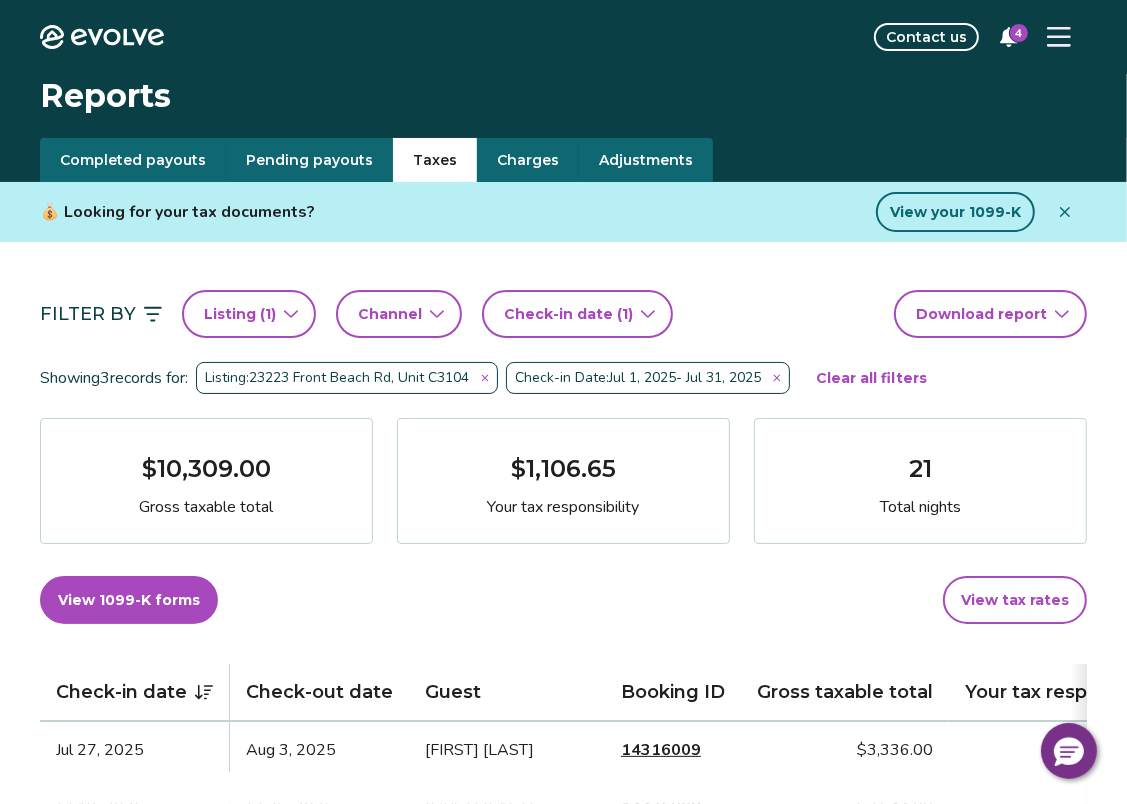 drag, startPoint x: 393, startPoint y: 496, endPoint x: 425, endPoint y: 570, distance: 80.622574 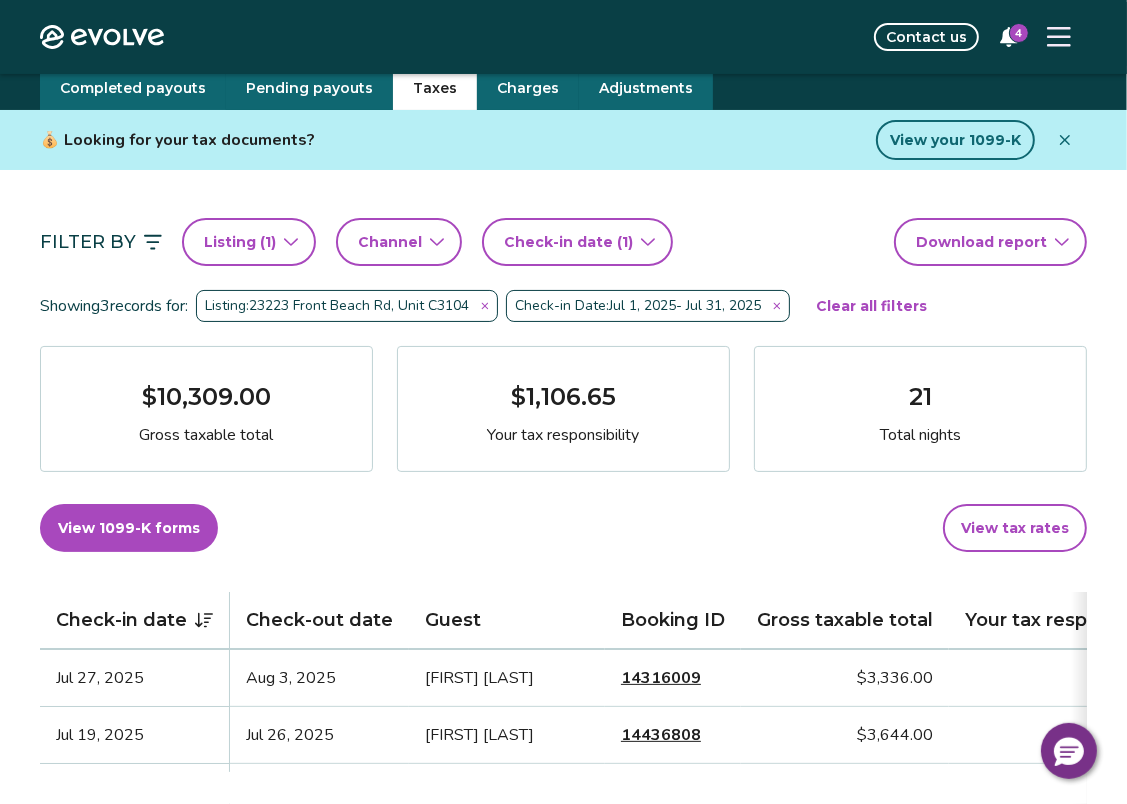 scroll, scrollTop: 0, scrollLeft: 0, axis: both 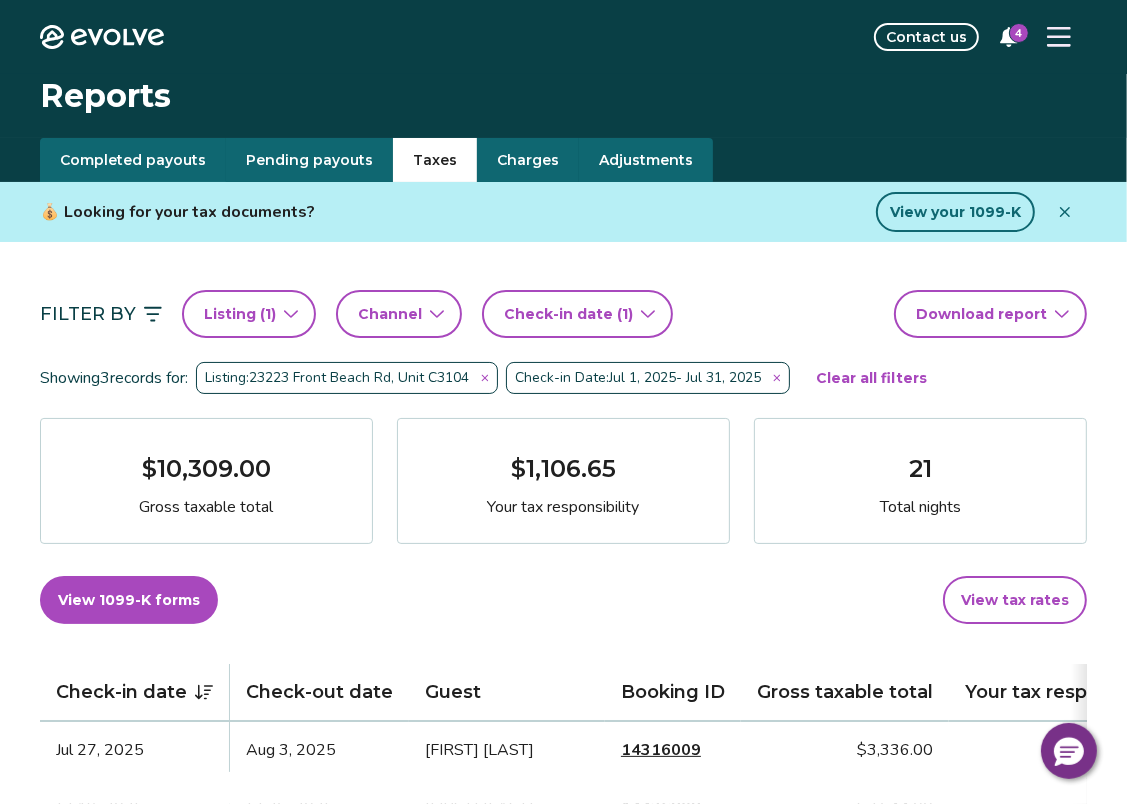 click 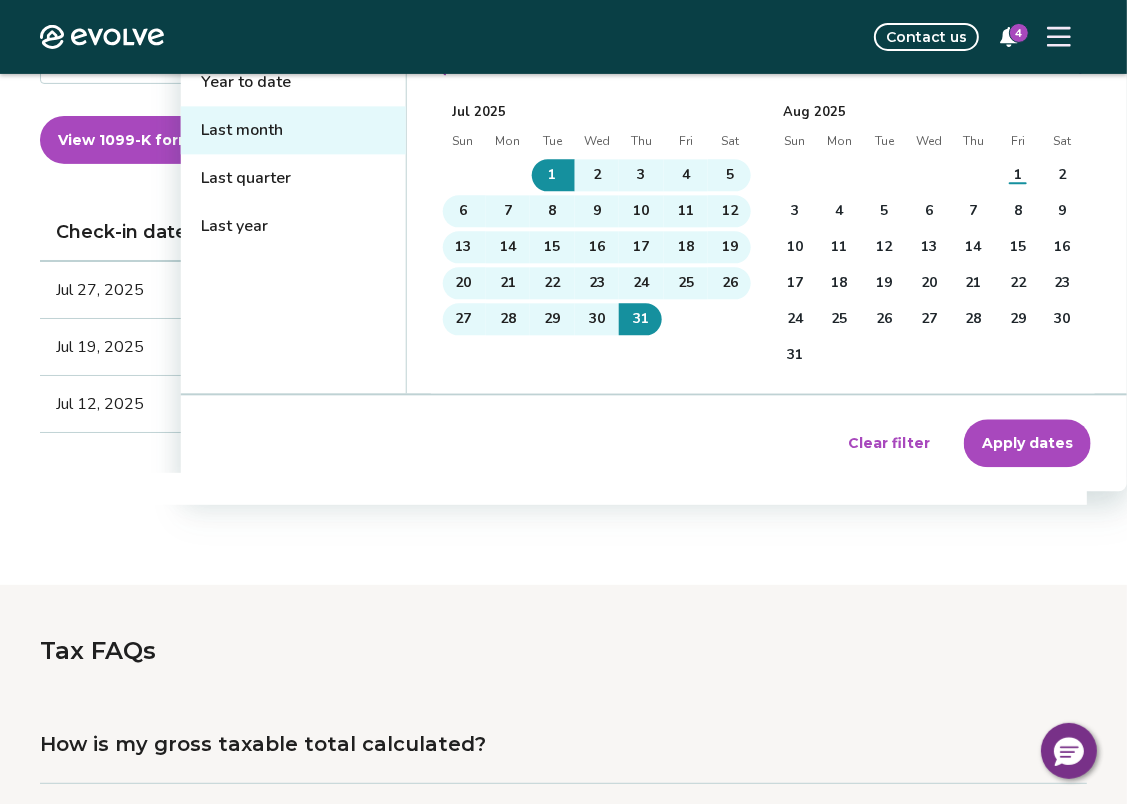 scroll, scrollTop: 460, scrollLeft: 0, axis: vertical 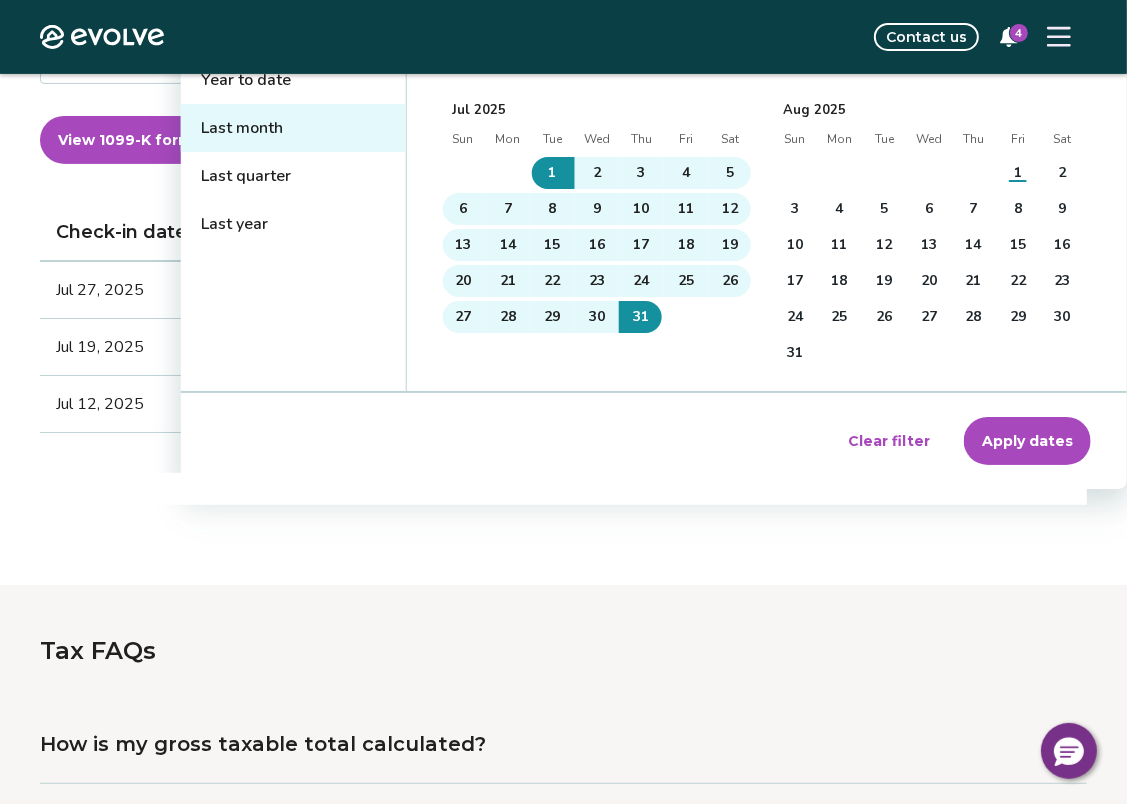 click on "Clear filter" at bounding box center [889, 441] 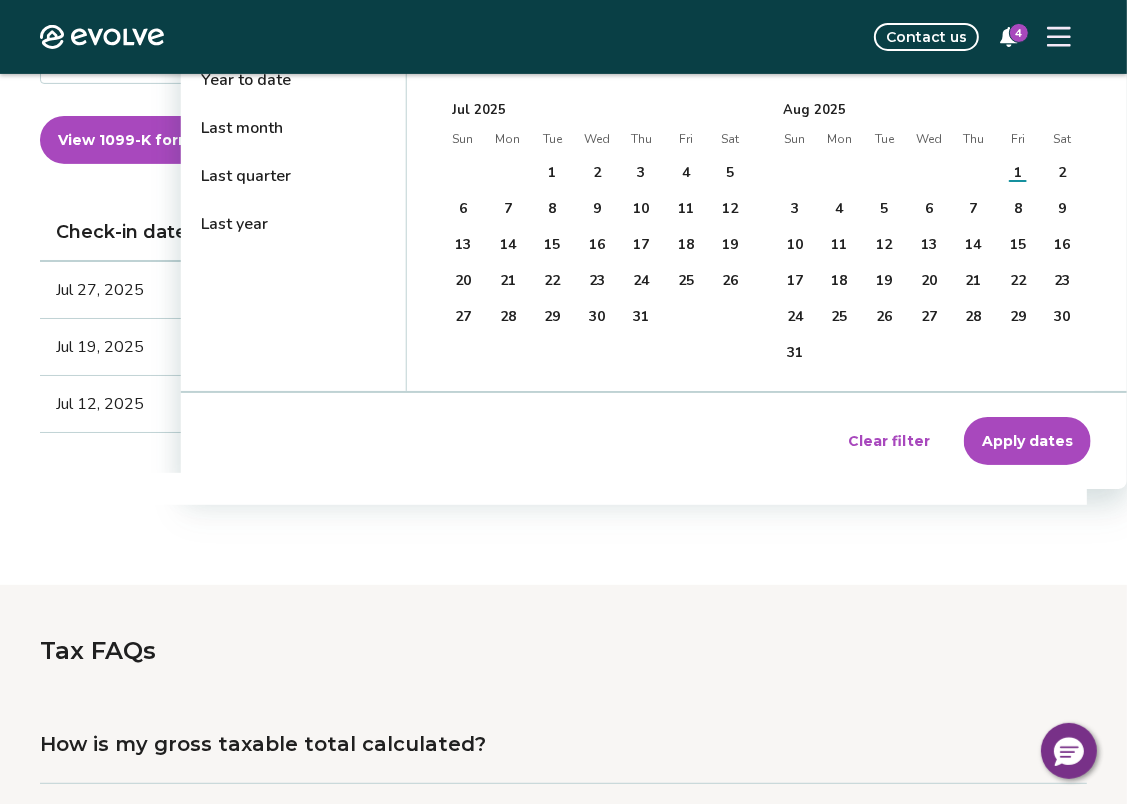 click on "Clear filter Apply dates" at bounding box center (654, 441) 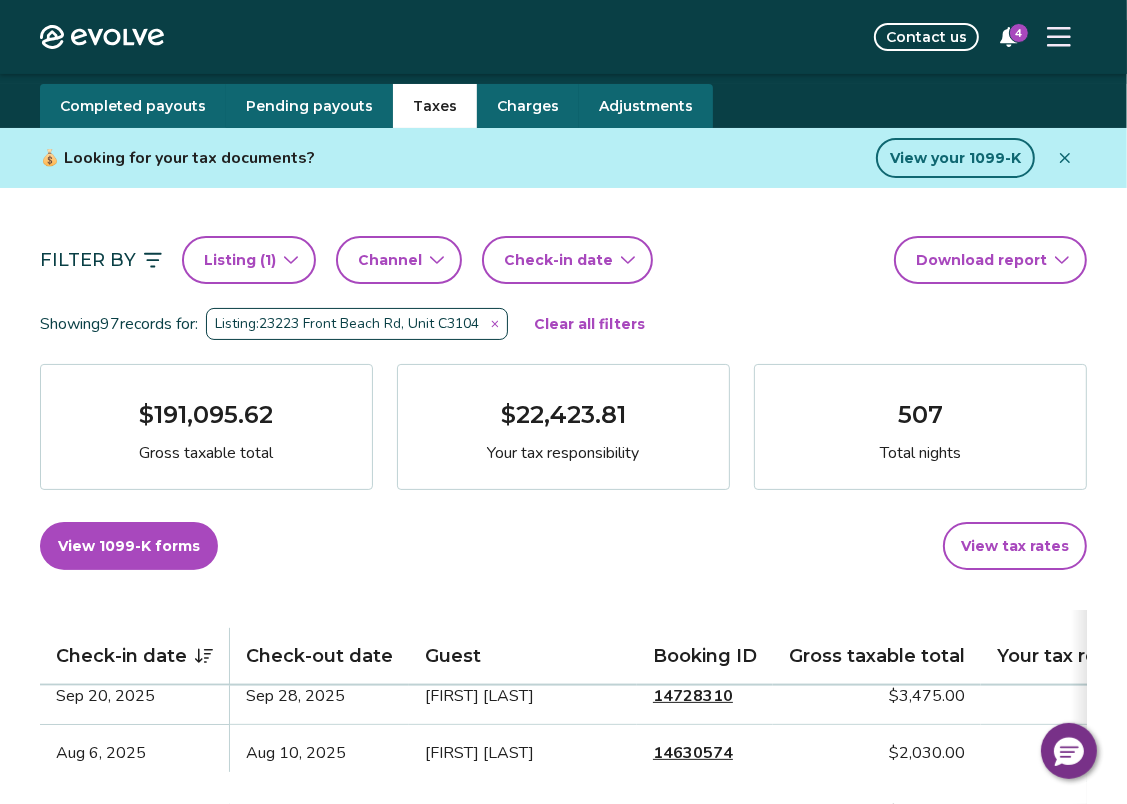 scroll, scrollTop: 604, scrollLeft: 0, axis: vertical 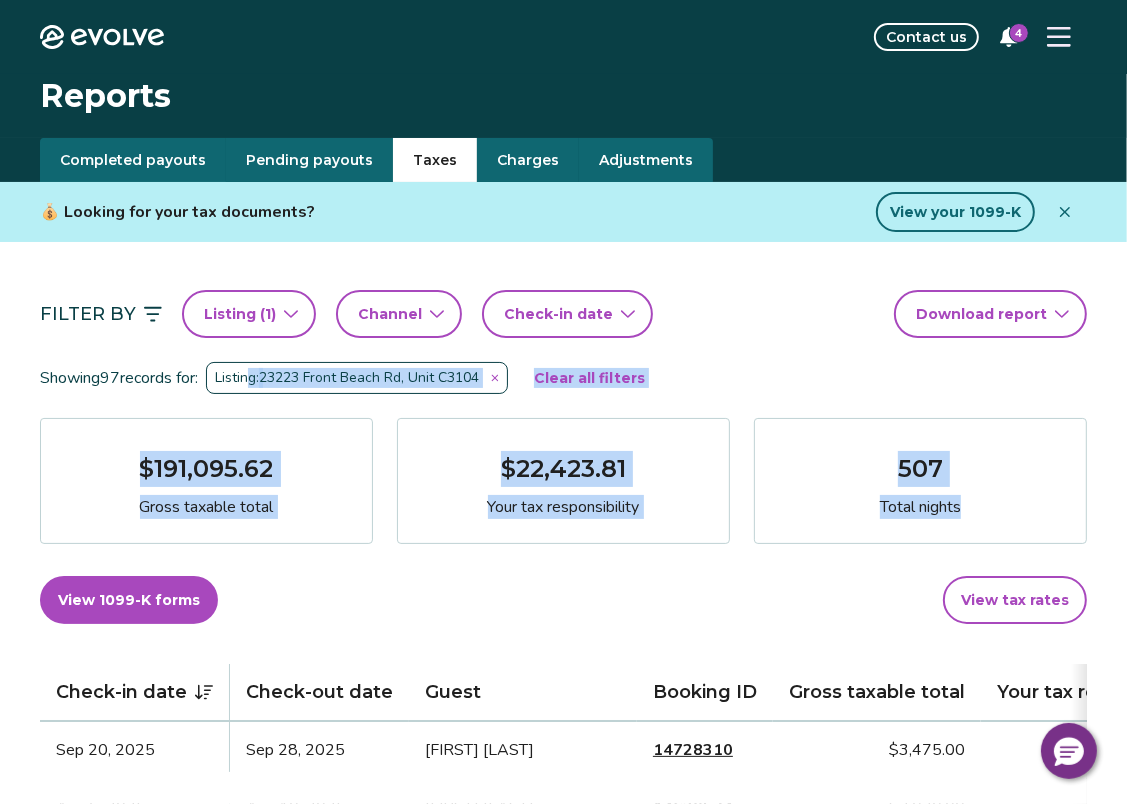 drag, startPoint x: 1044, startPoint y: 434, endPoint x: 252, endPoint y: 335, distance: 798.1635 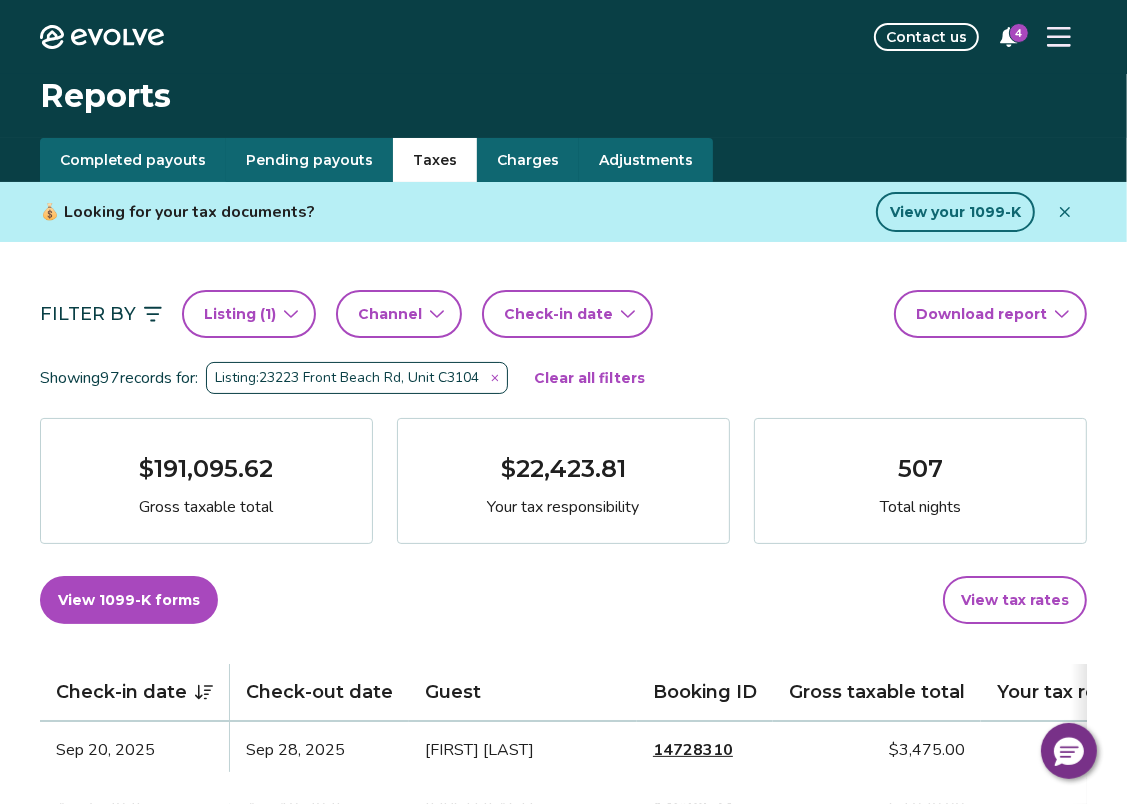 drag, startPoint x: 252, startPoint y: 335, endPoint x: 167, endPoint y: 278, distance: 102.34256 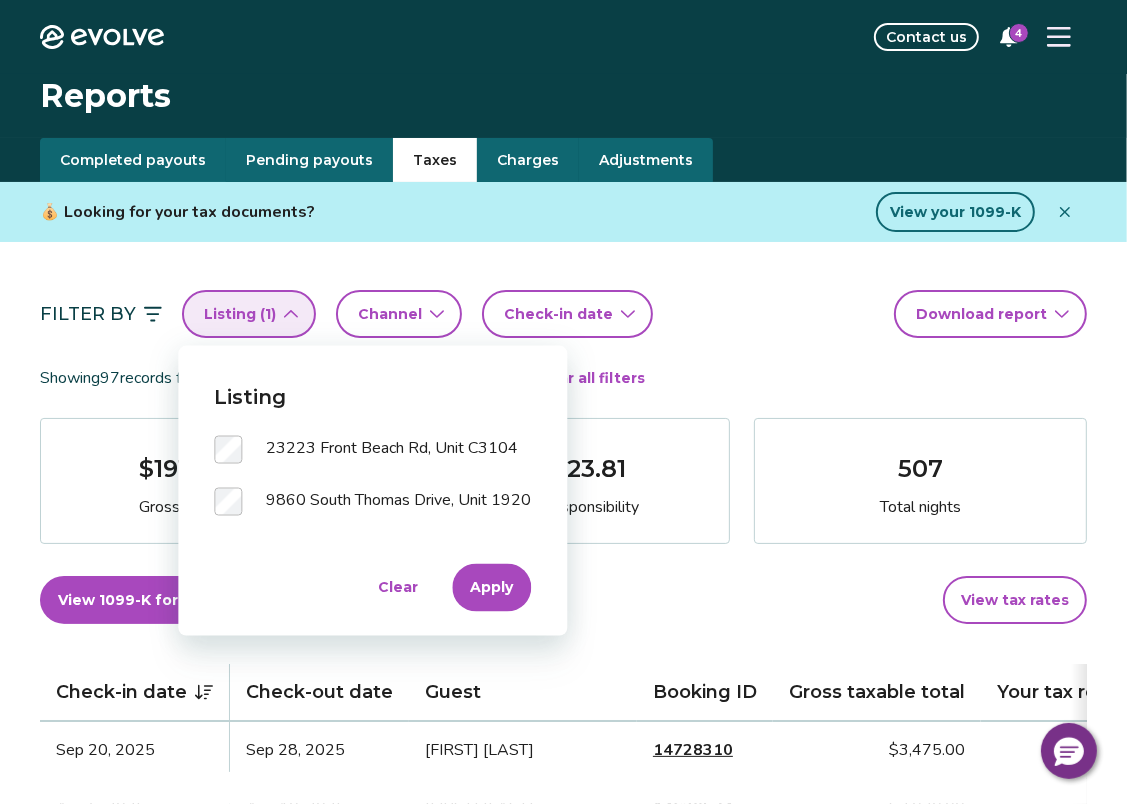 click on "Apply" at bounding box center [491, 588] 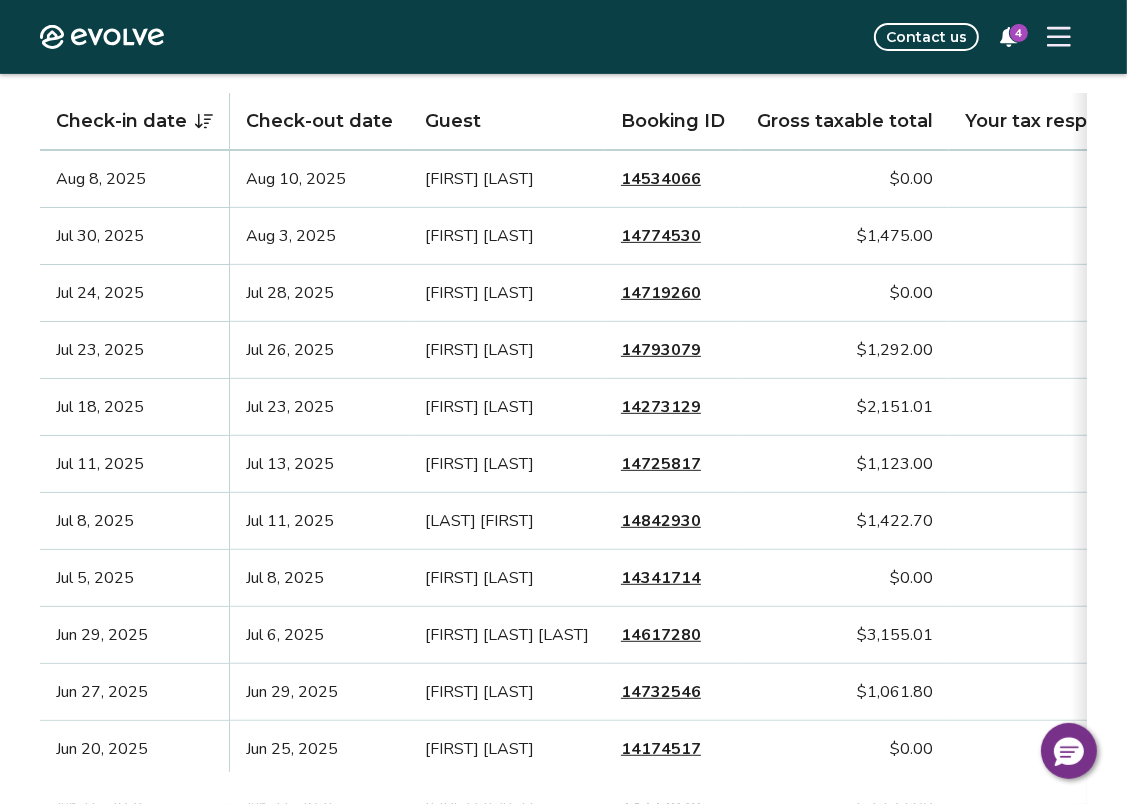 scroll, scrollTop: 584, scrollLeft: 0, axis: vertical 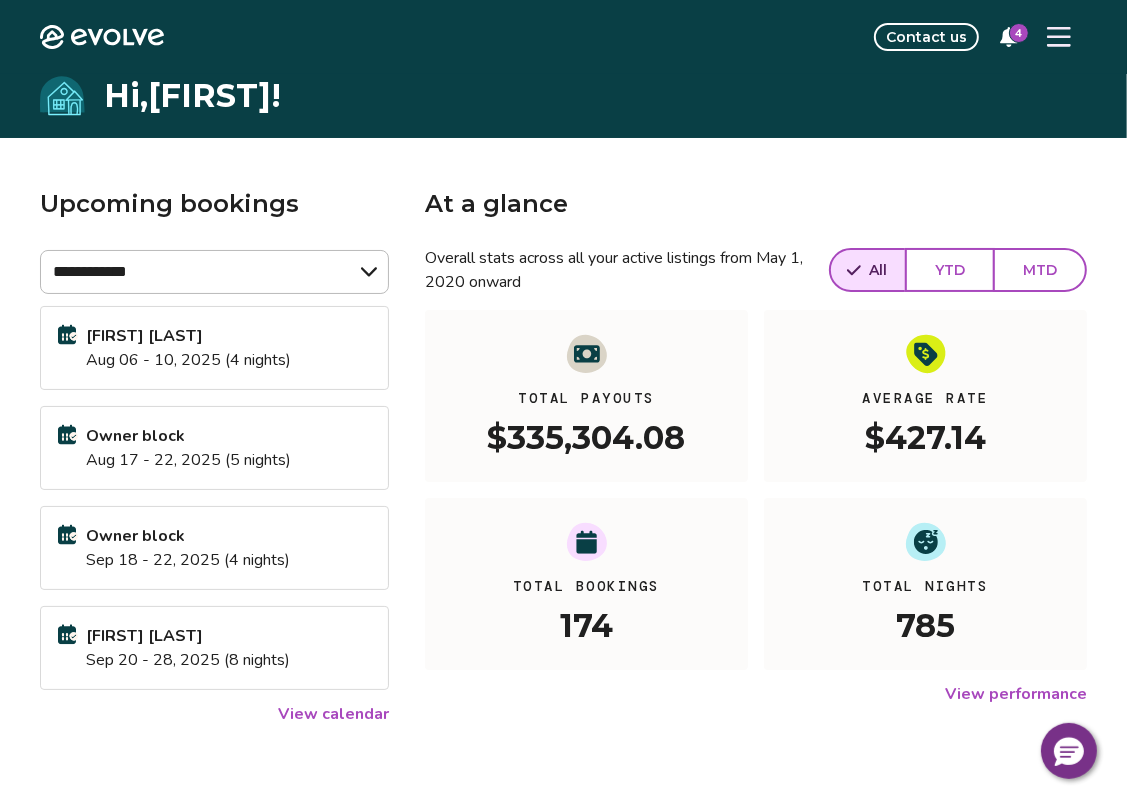 click 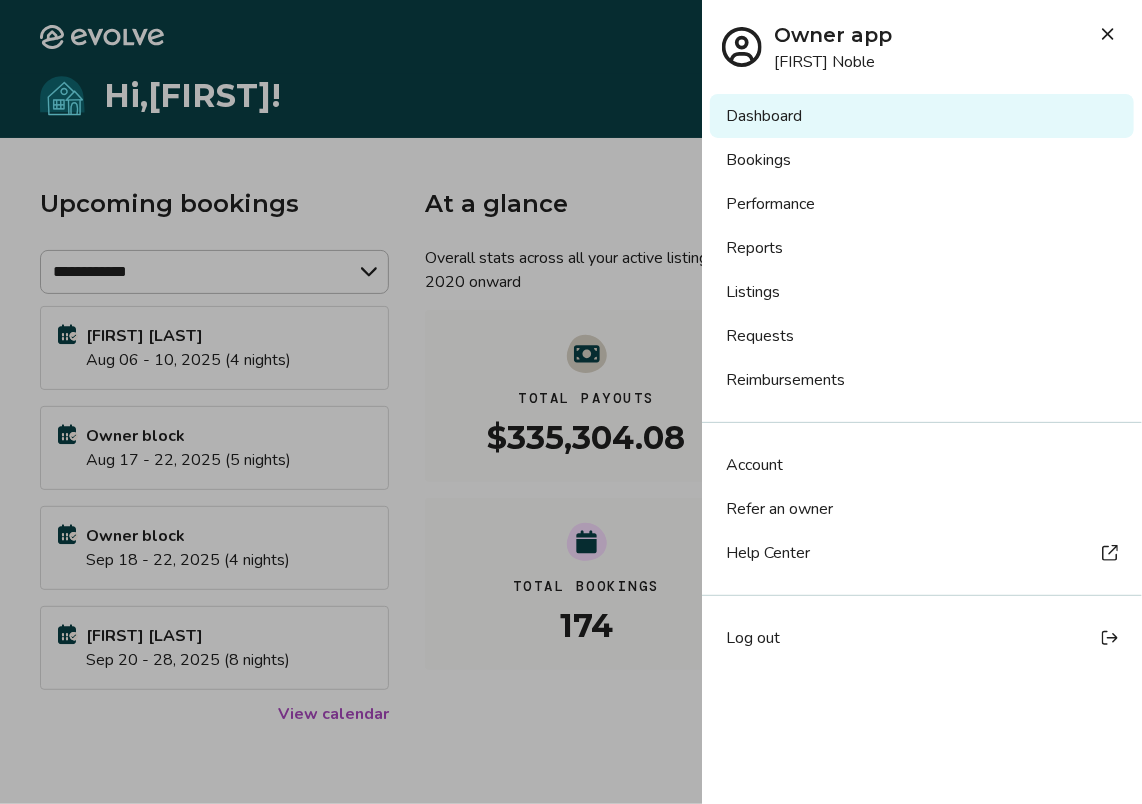 click on "Reports" at bounding box center (922, 248) 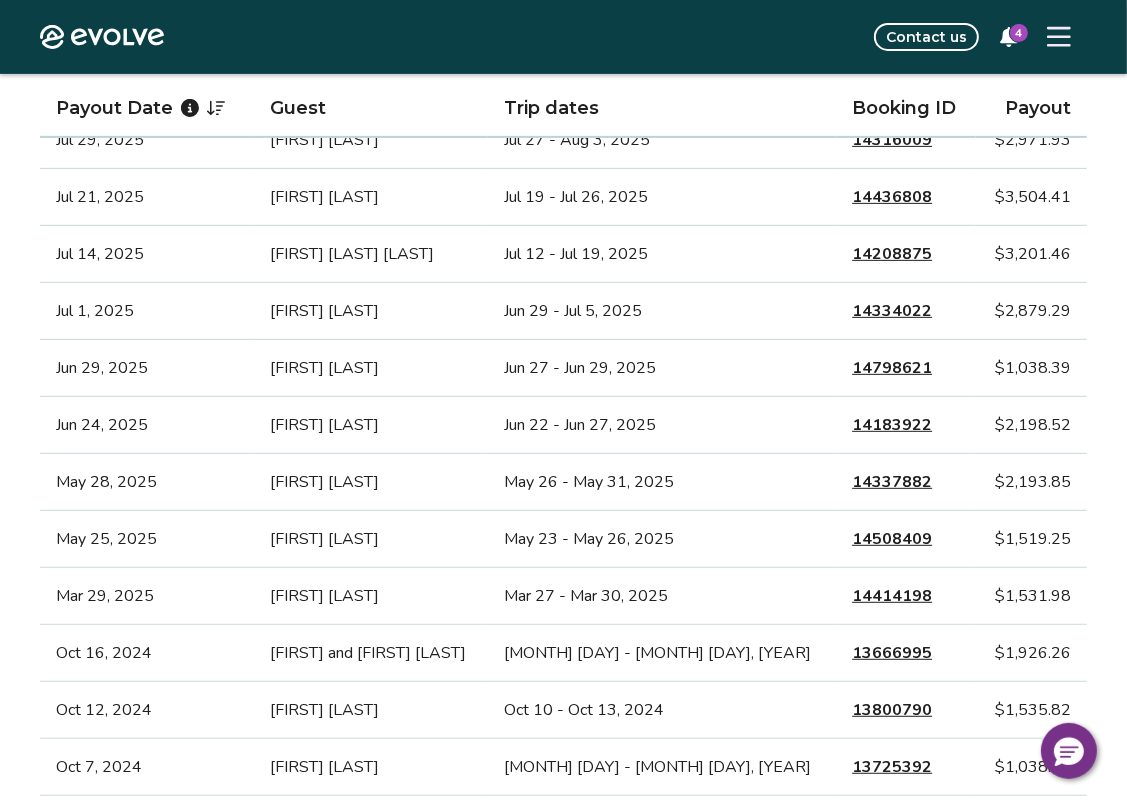 scroll, scrollTop: 560, scrollLeft: 0, axis: vertical 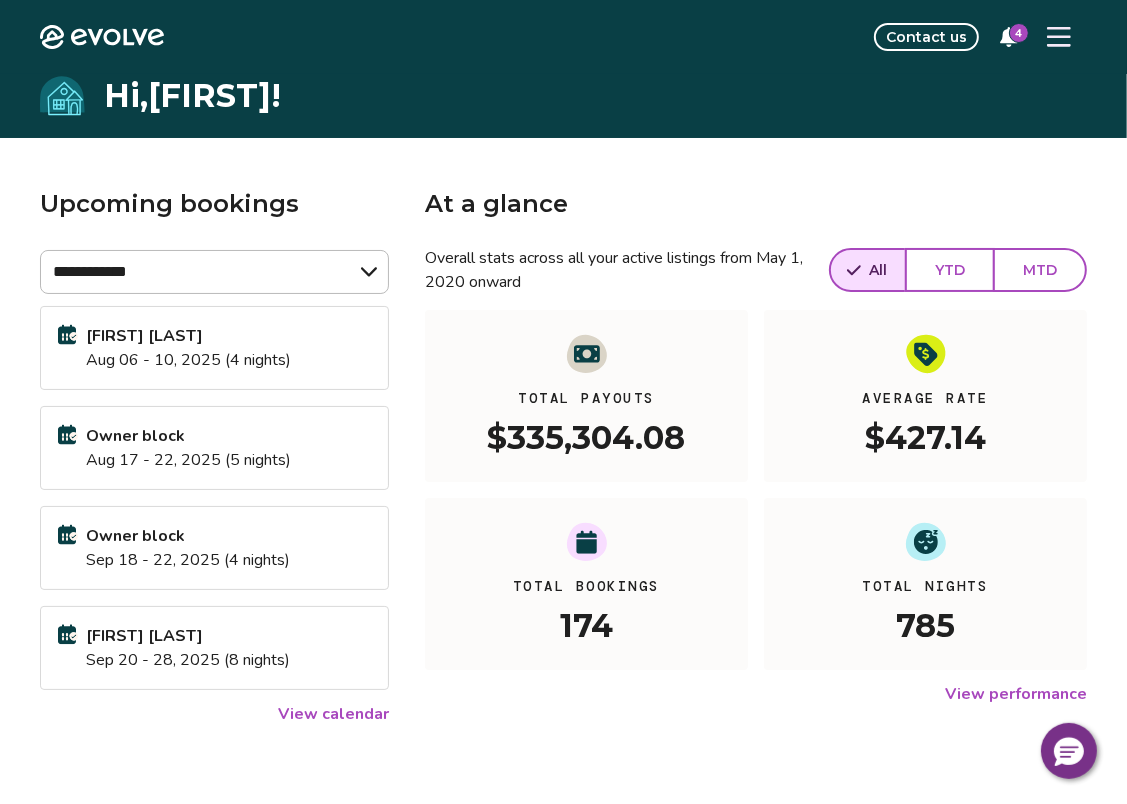 click 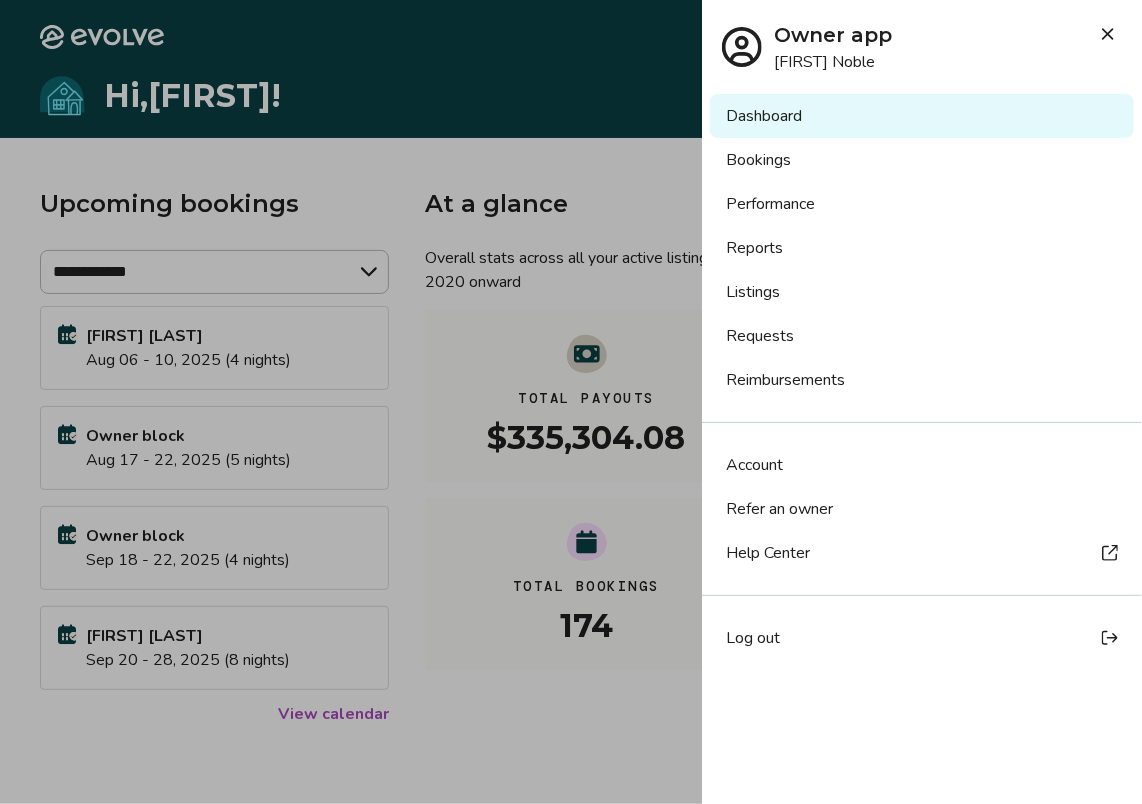 click on "Reports" at bounding box center [922, 248] 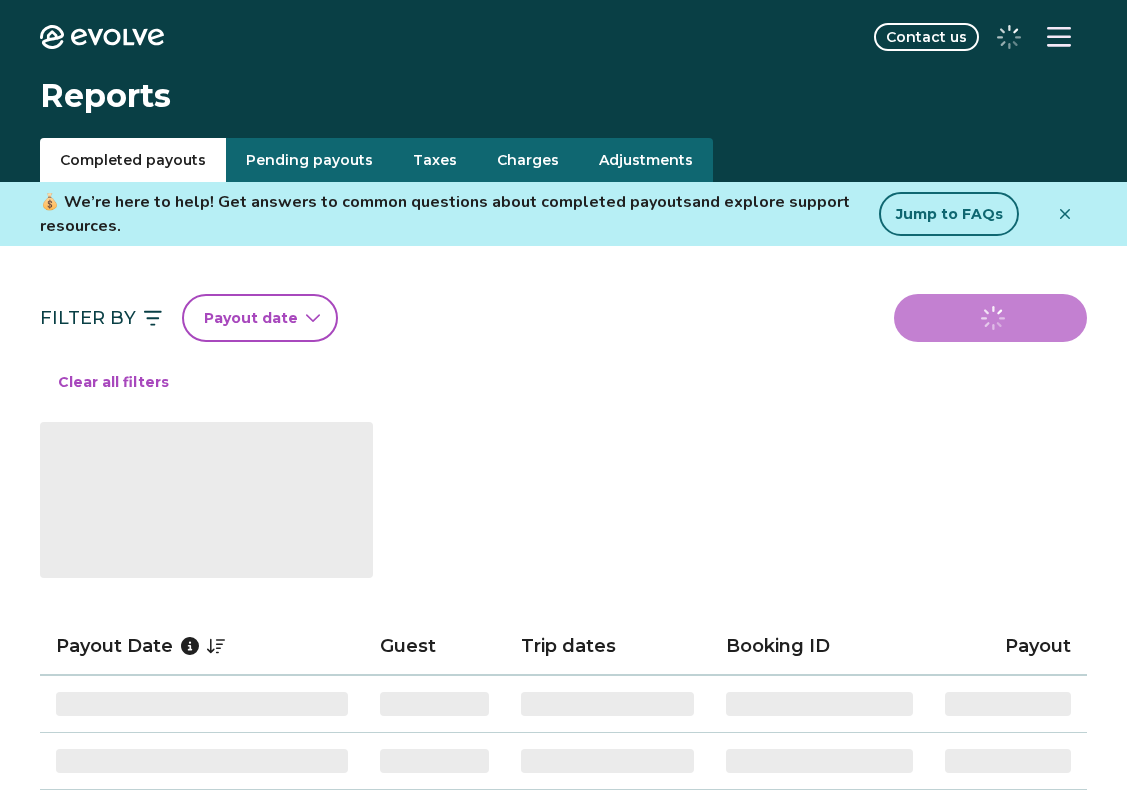 scroll, scrollTop: 0, scrollLeft: 0, axis: both 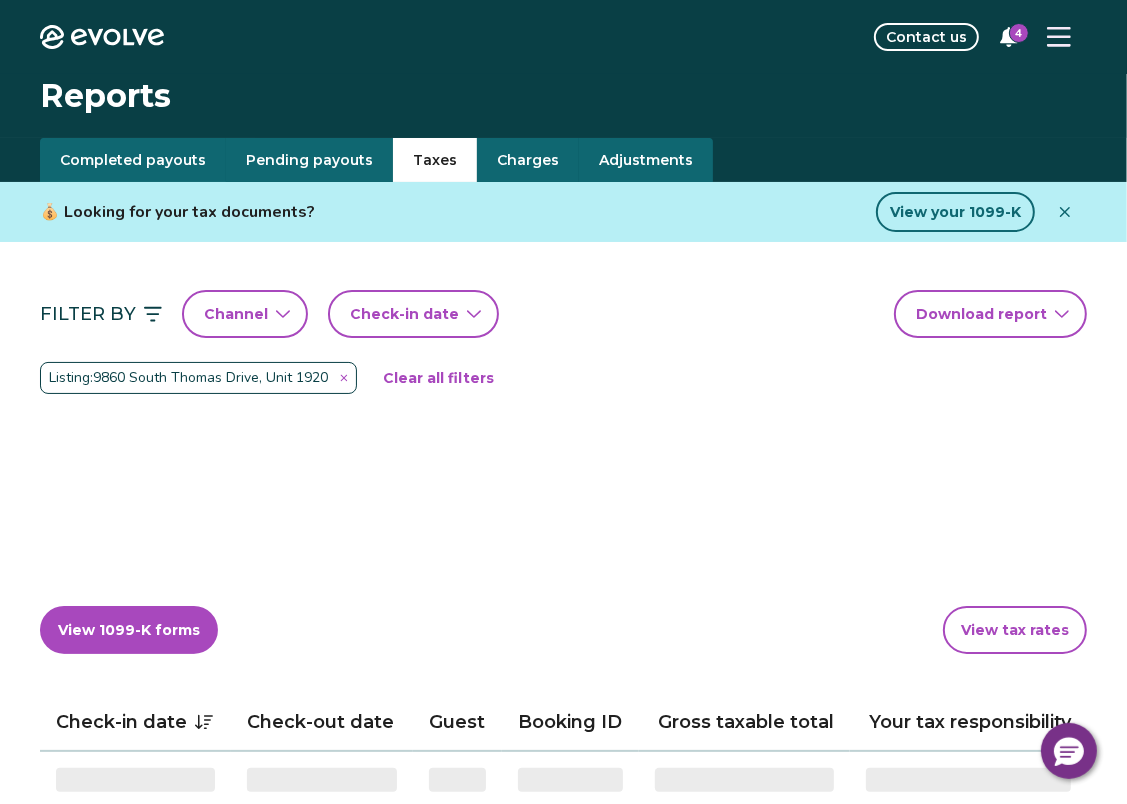 click on "Taxes" at bounding box center [435, 160] 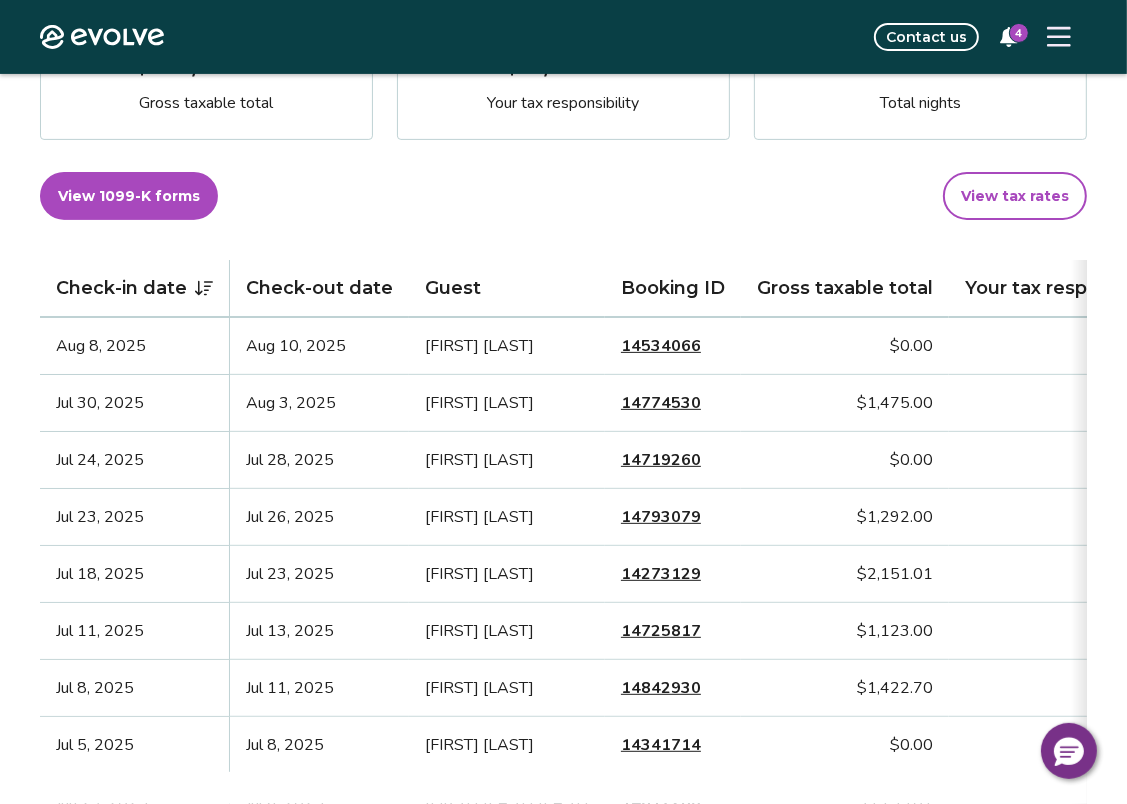 scroll, scrollTop: 0, scrollLeft: 0, axis: both 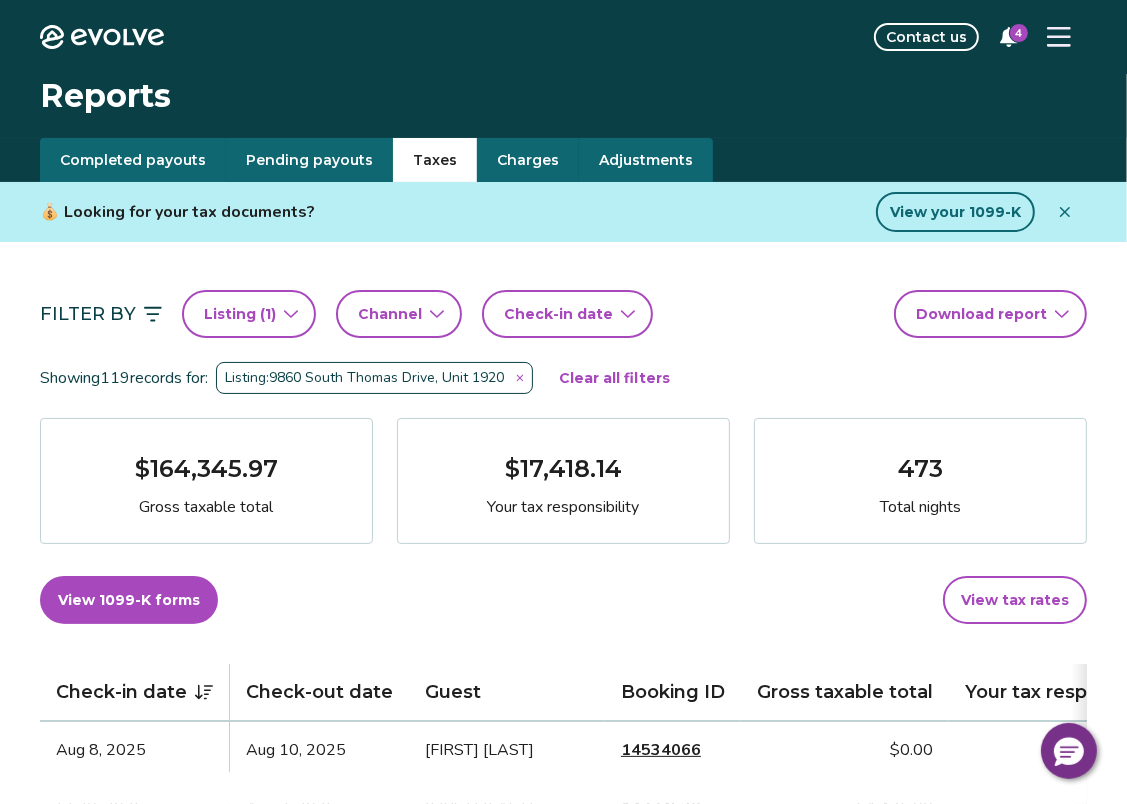 click on "Listing ( 1 )" at bounding box center (240, 314) 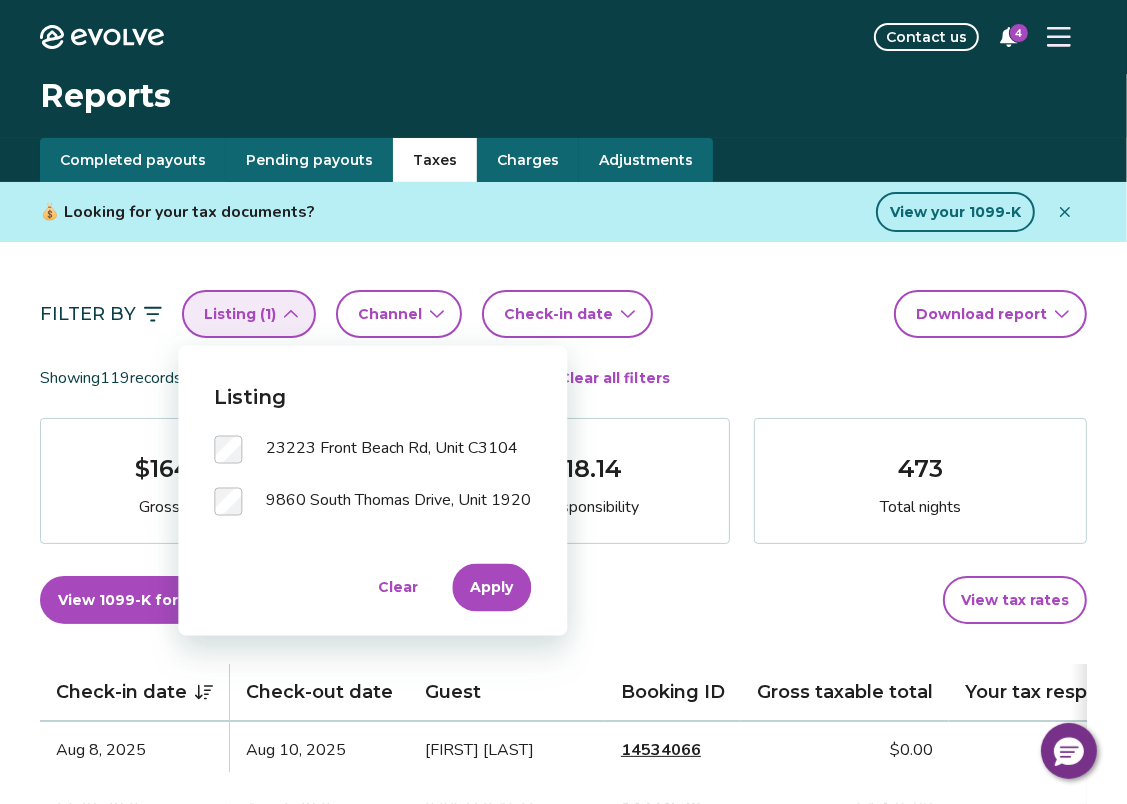 click on "Apply" at bounding box center [491, 588] 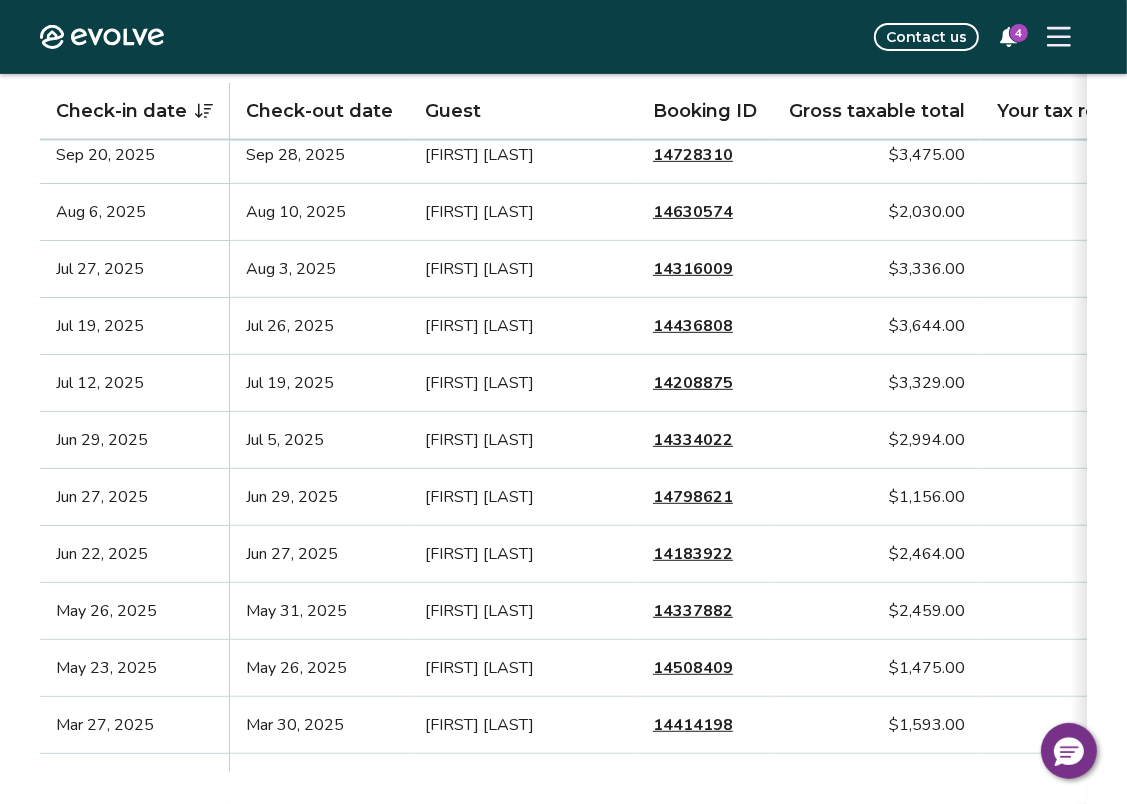 scroll, scrollTop: 601, scrollLeft: 0, axis: vertical 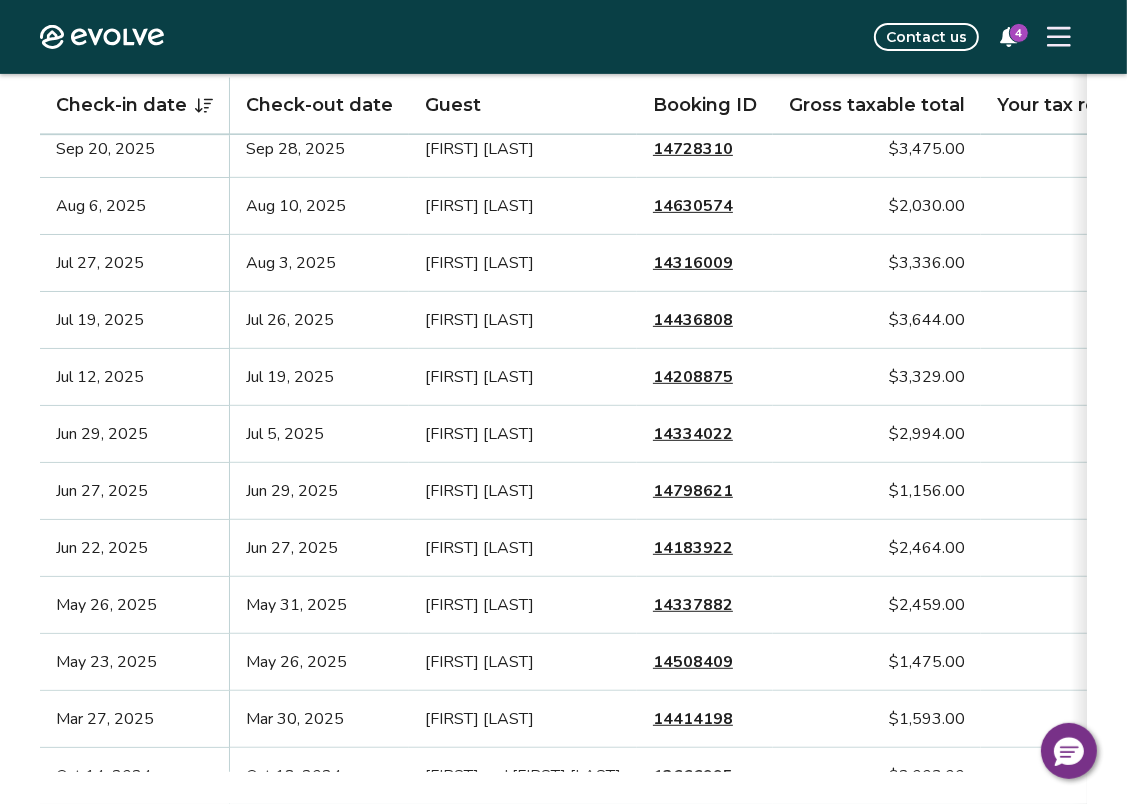 click on "[FIRST] [LAST]" at bounding box center (523, 662) 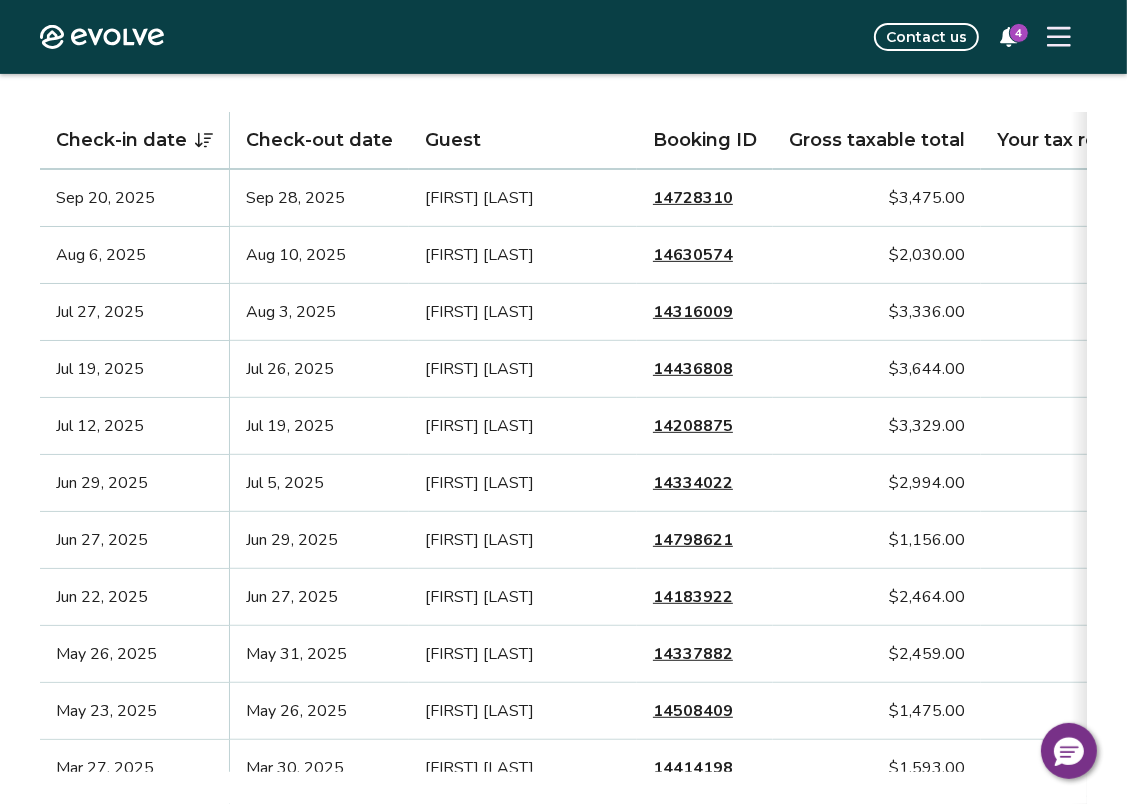 scroll, scrollTop: 536, scrollLeft: 0, axis: vertical 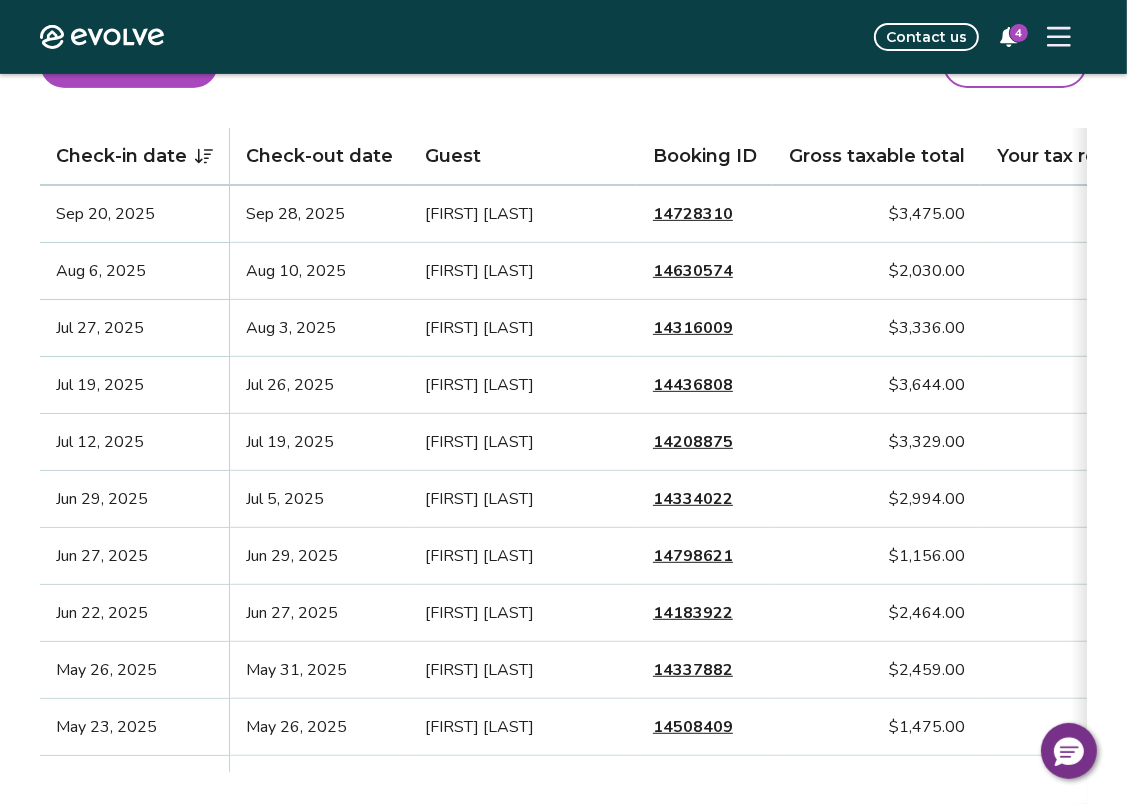 click on "[FIRST] [LAST]" at bounding box center [523, 670] 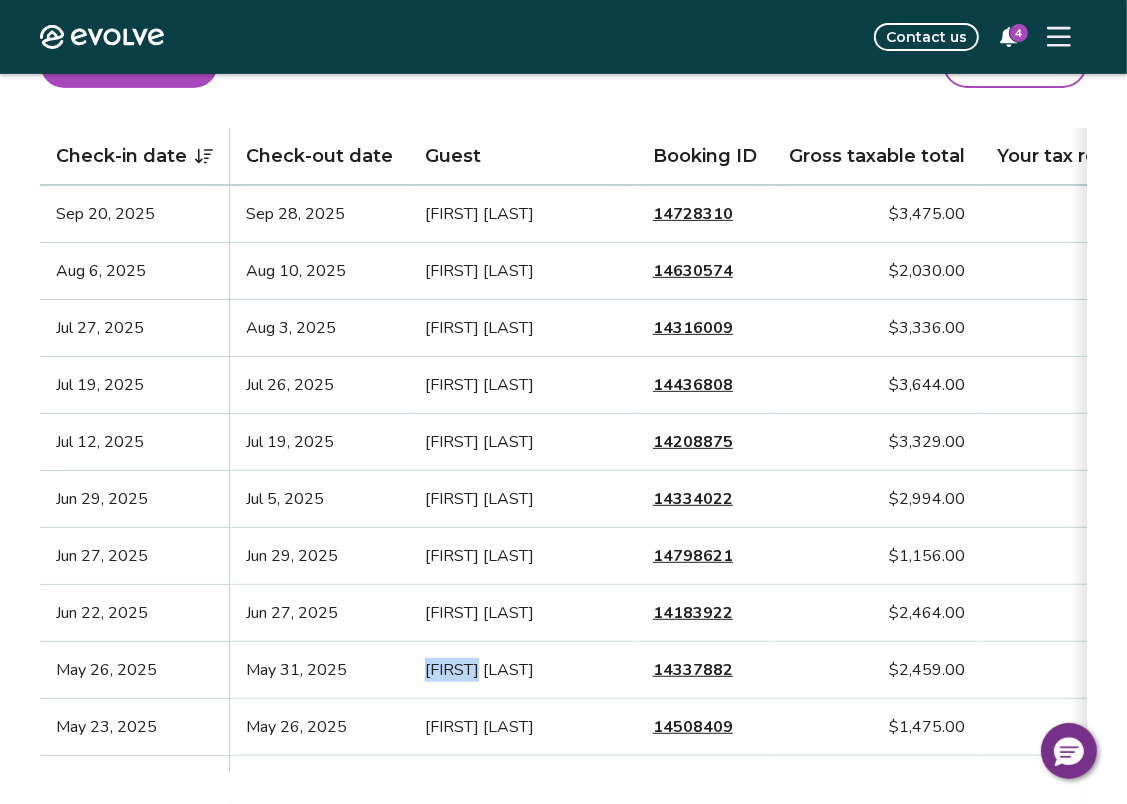 click on "[FIRST] [LAST]" at bounding box center [523, 670] 